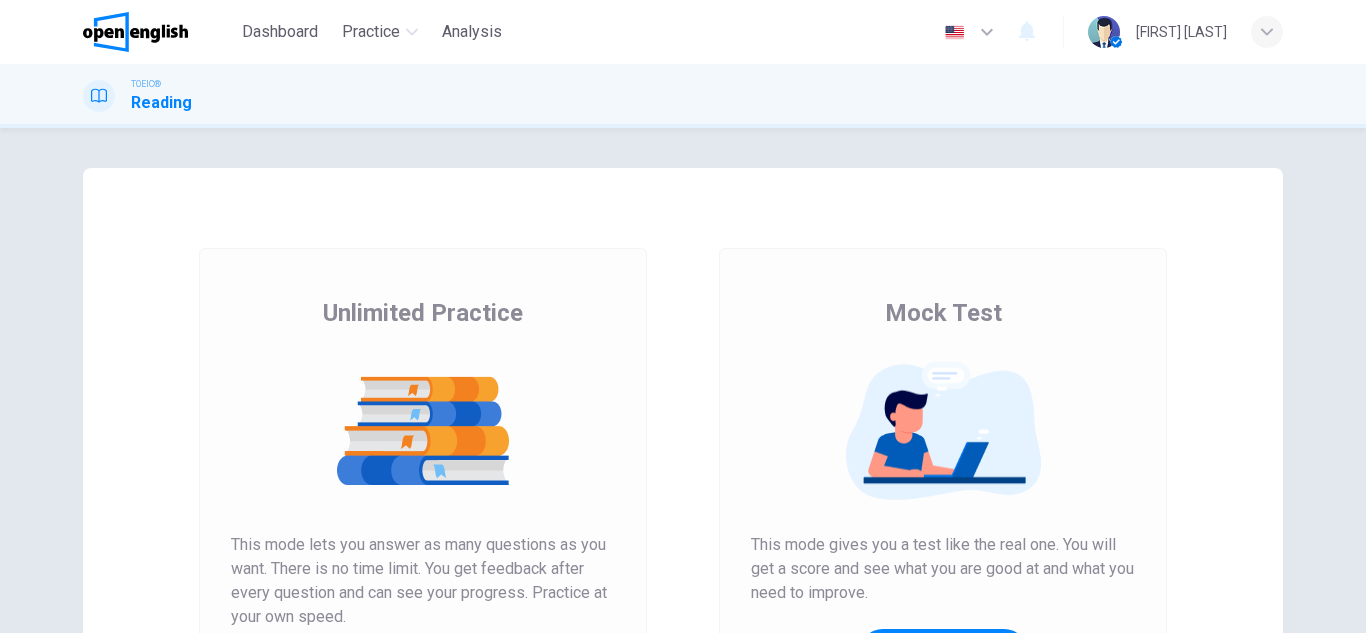 scroll, scrollTop: 0, scrollLeft: 0, axis: both 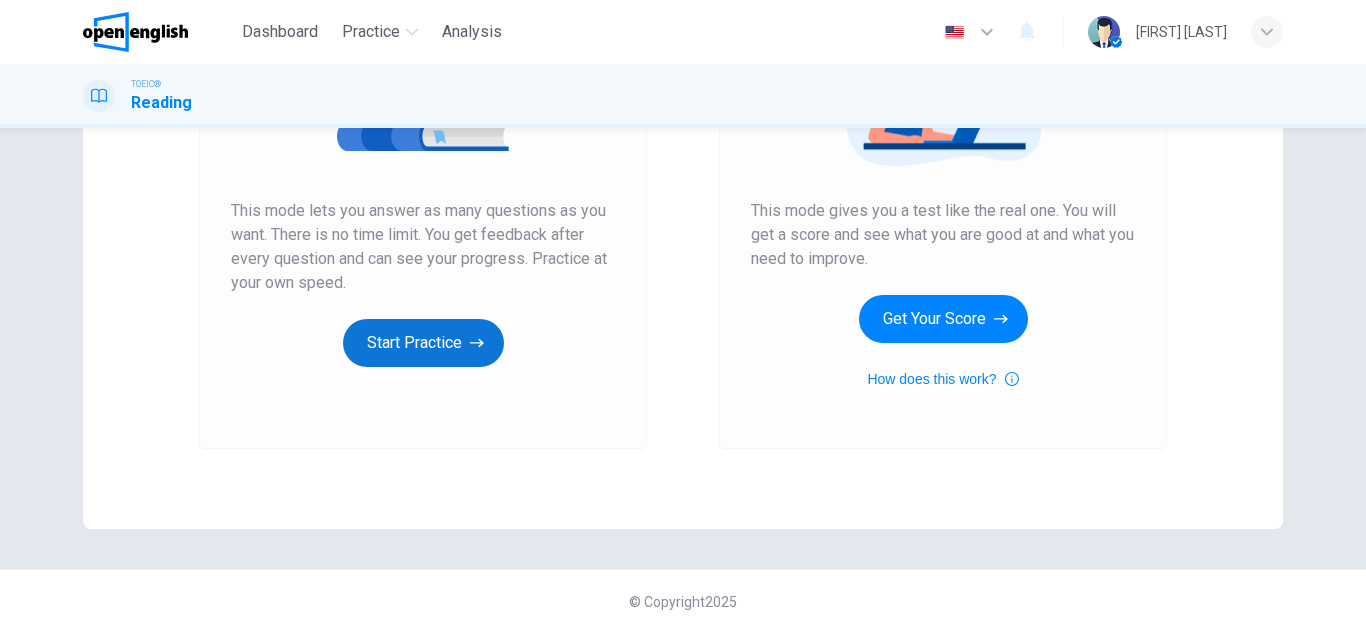 click on "Start Practice" at bounding box center (423, 343) 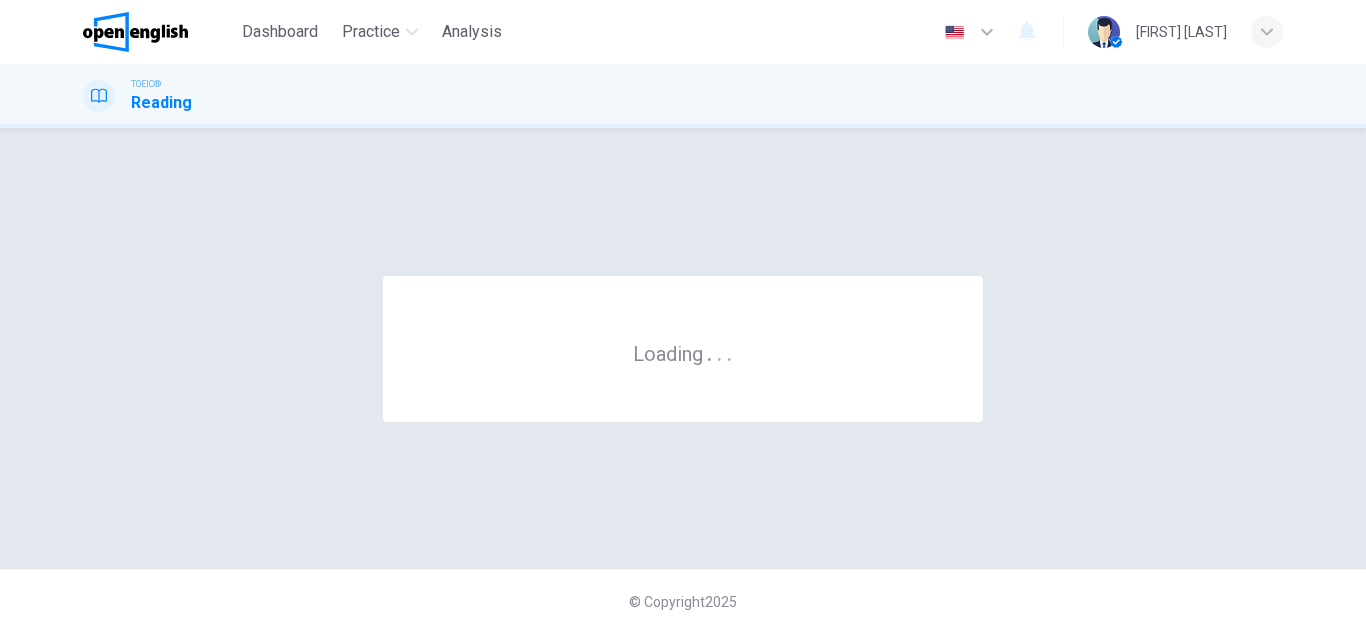 scroll, scrollTop: 0, scrollLeft: 0, axis: both 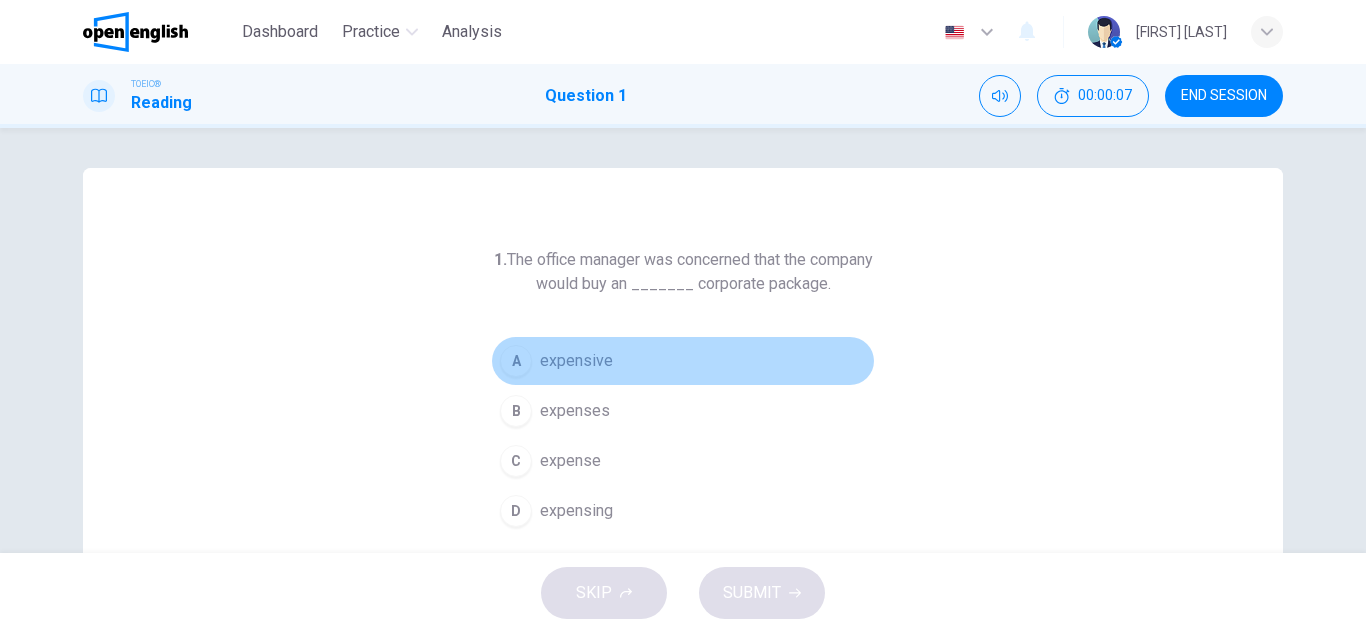 click on "A expensive" at bounding box center (683, 361) 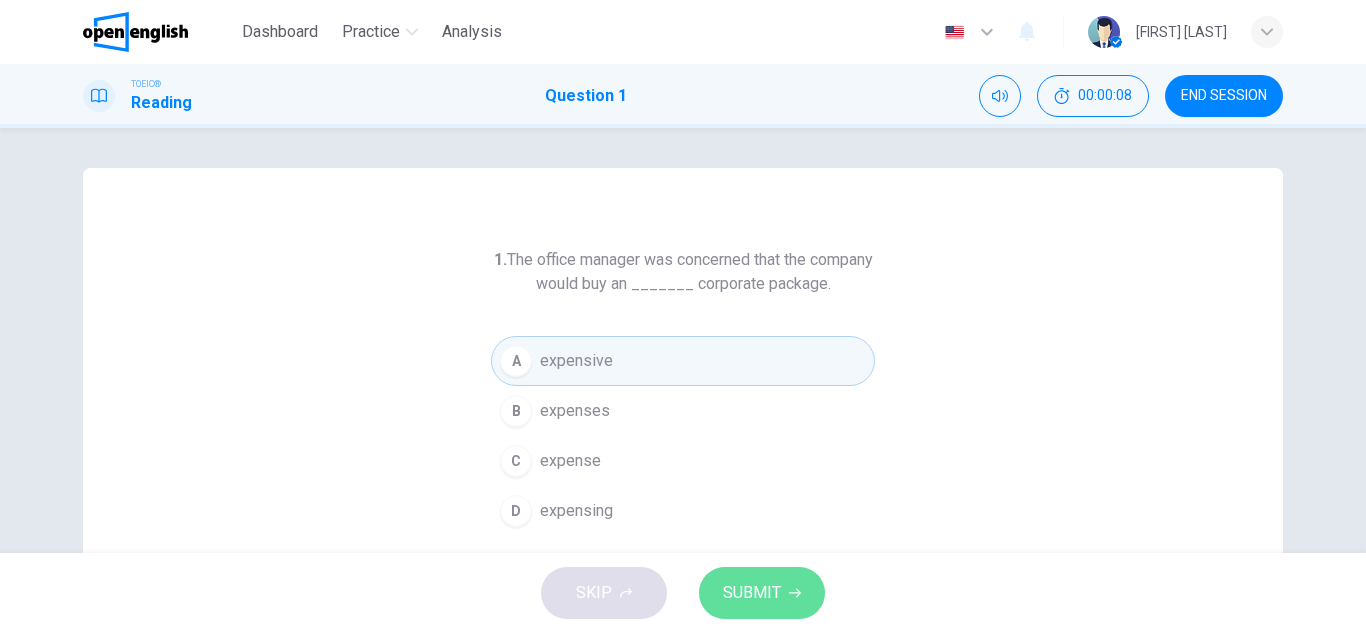 click on "SUBMIT" at bounding box center (752, 593) 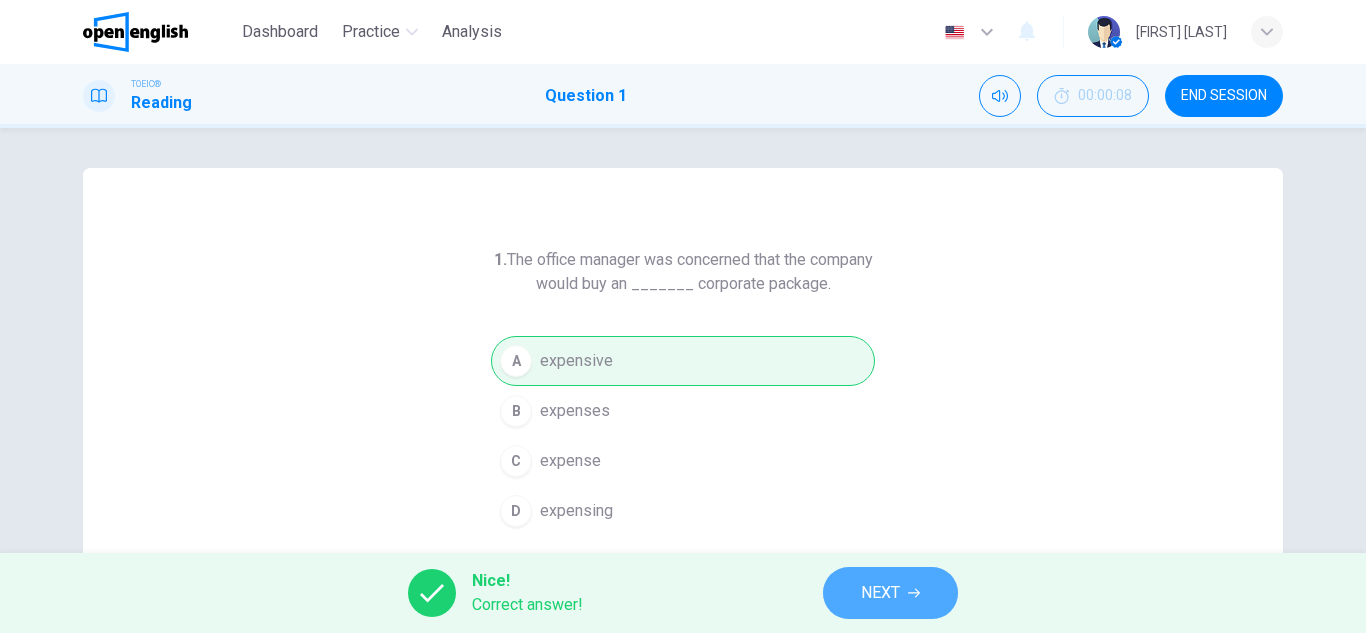 click on "NEXT" at bounding box center [890, 593] 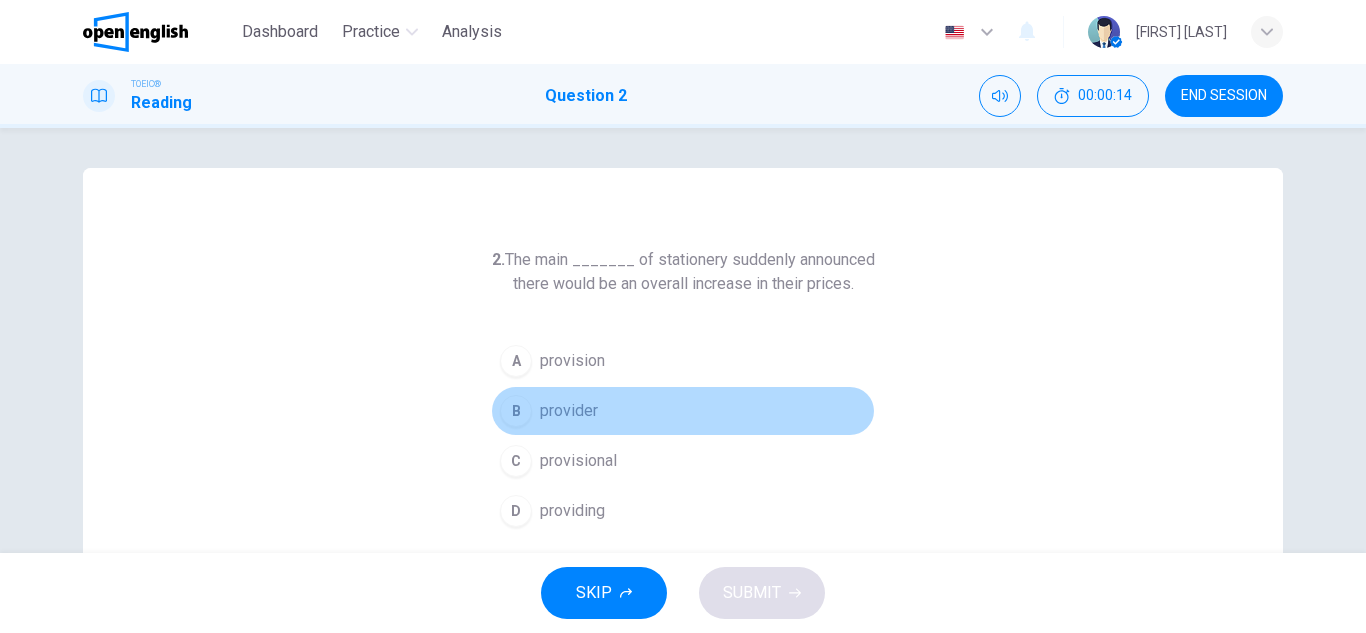 click on "provider" at bounding box center [572, 361] 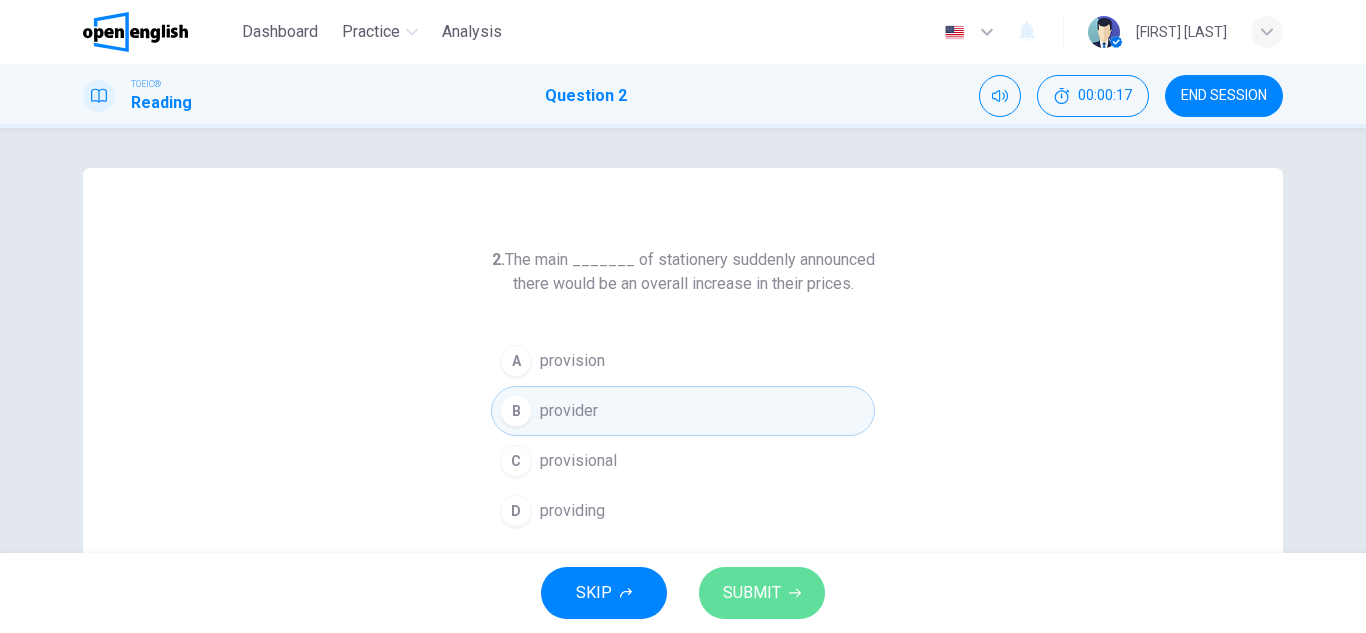 click on "SUBMIT" at bounding box center [752, 593] 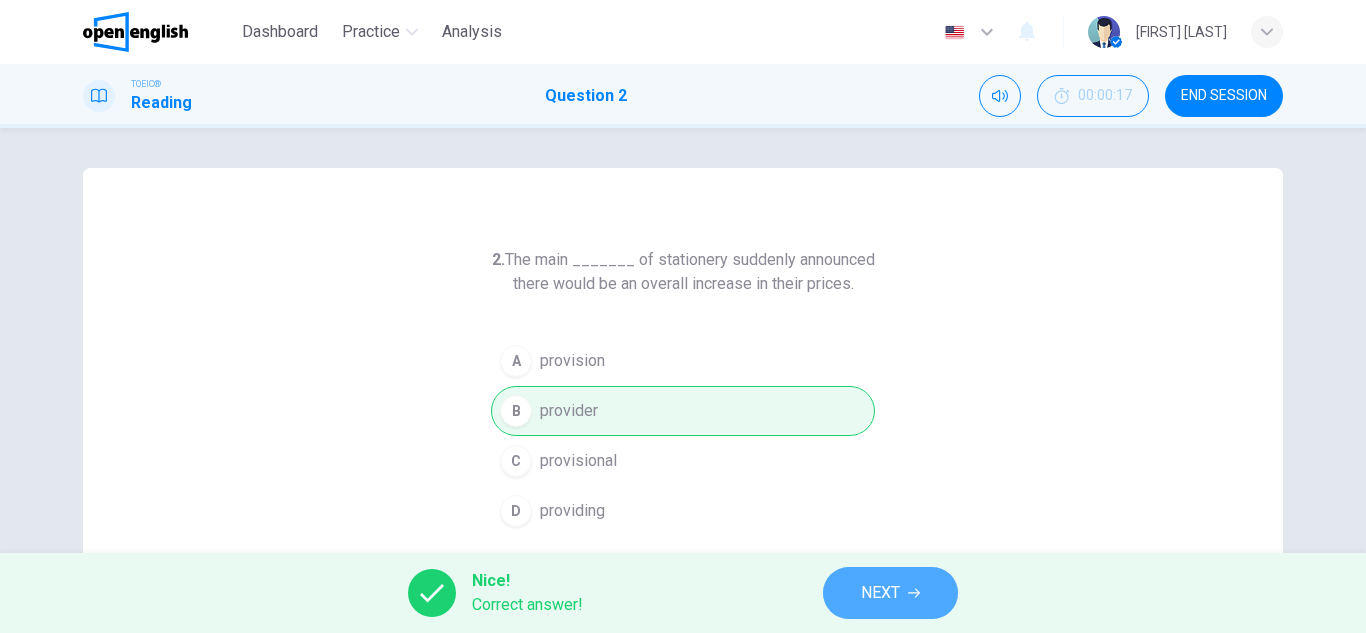 click on "NEXT" at bounding box center [880, 593] 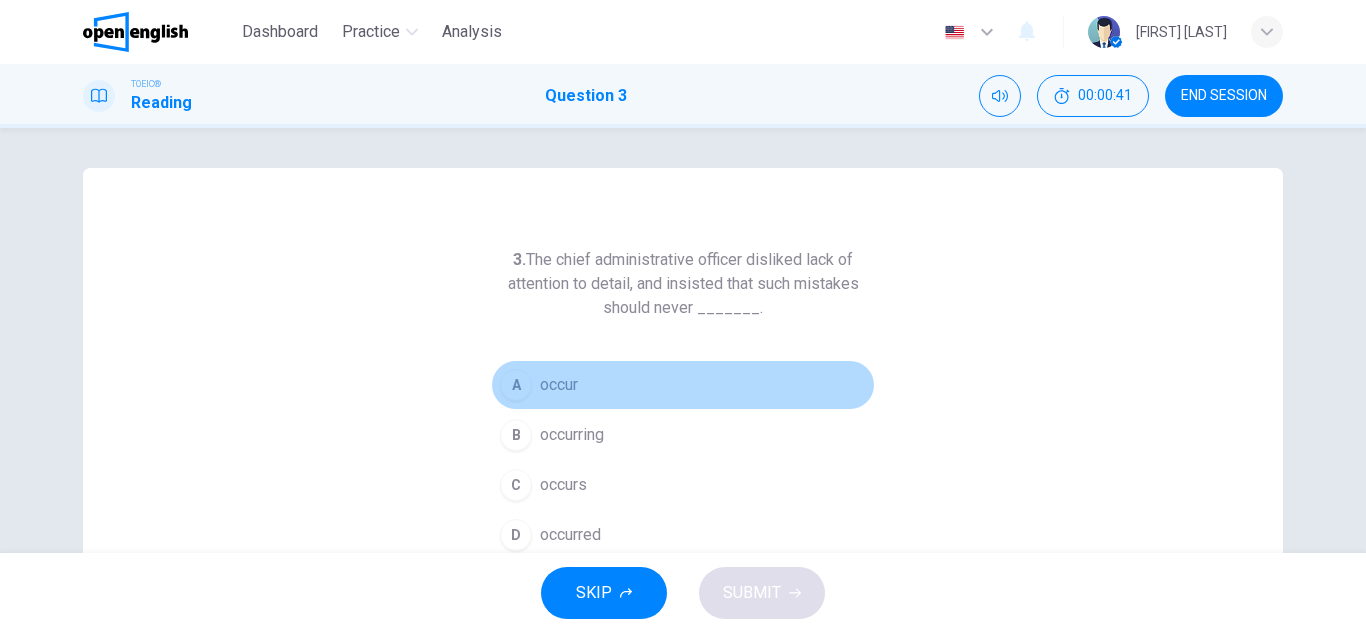 click on "occur" at bounding box center (559, 385) 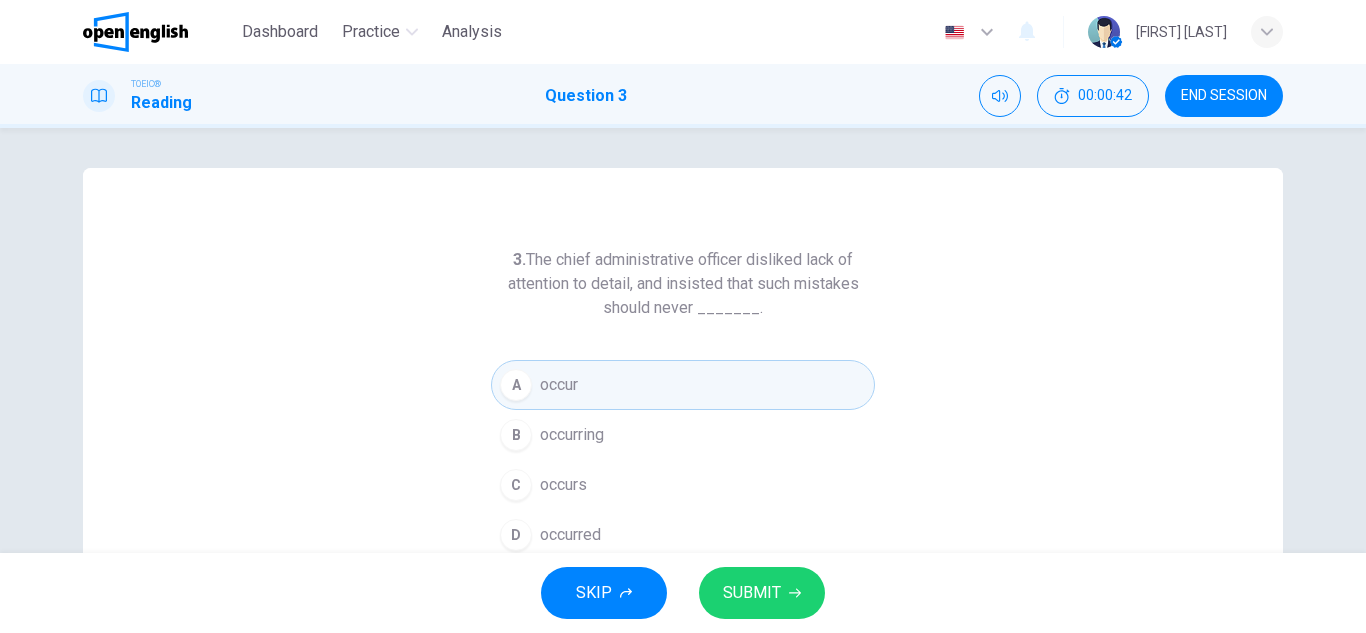 click on "SUBMIT" at bounding box center (752, 593) 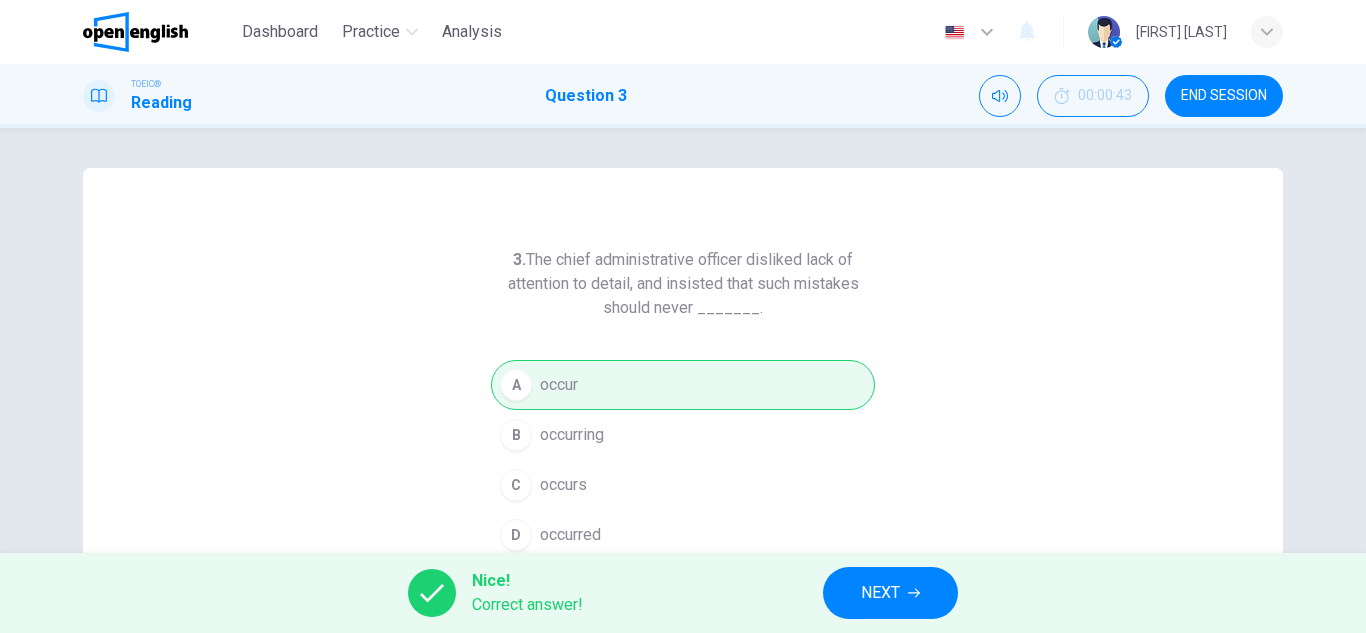 click on "NEXT" at bounding box center [890, 593] 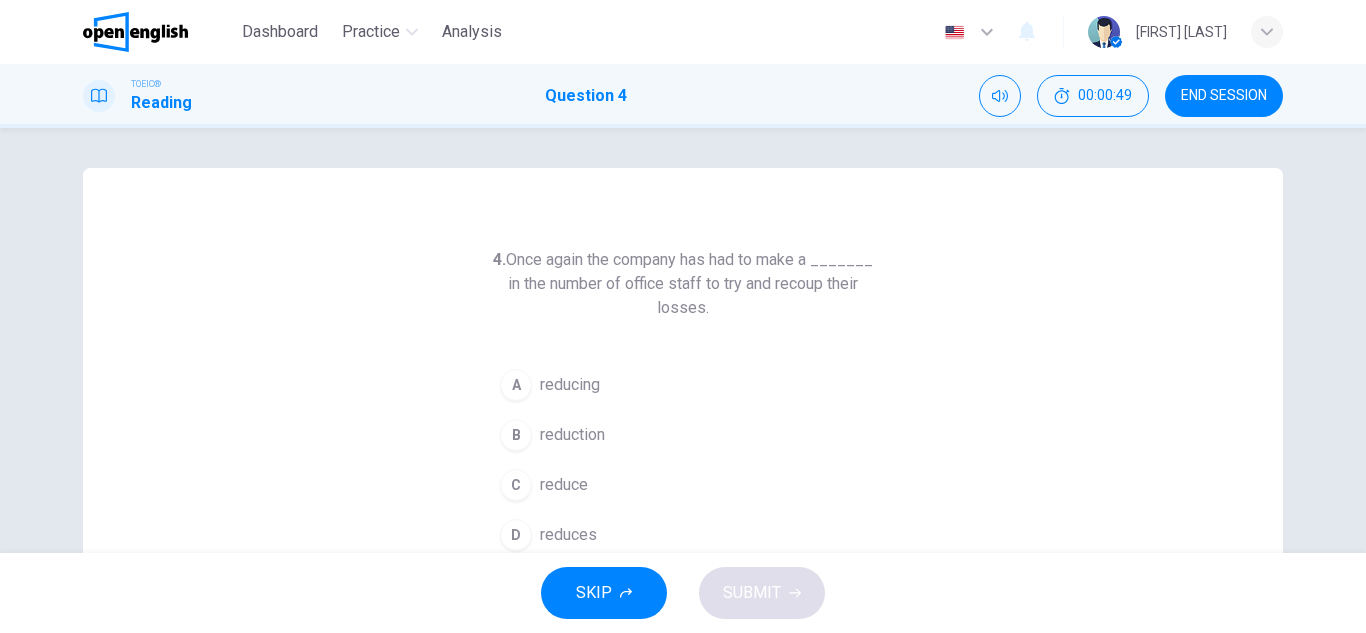 click on "reduction" at bounding box center (570, 385) 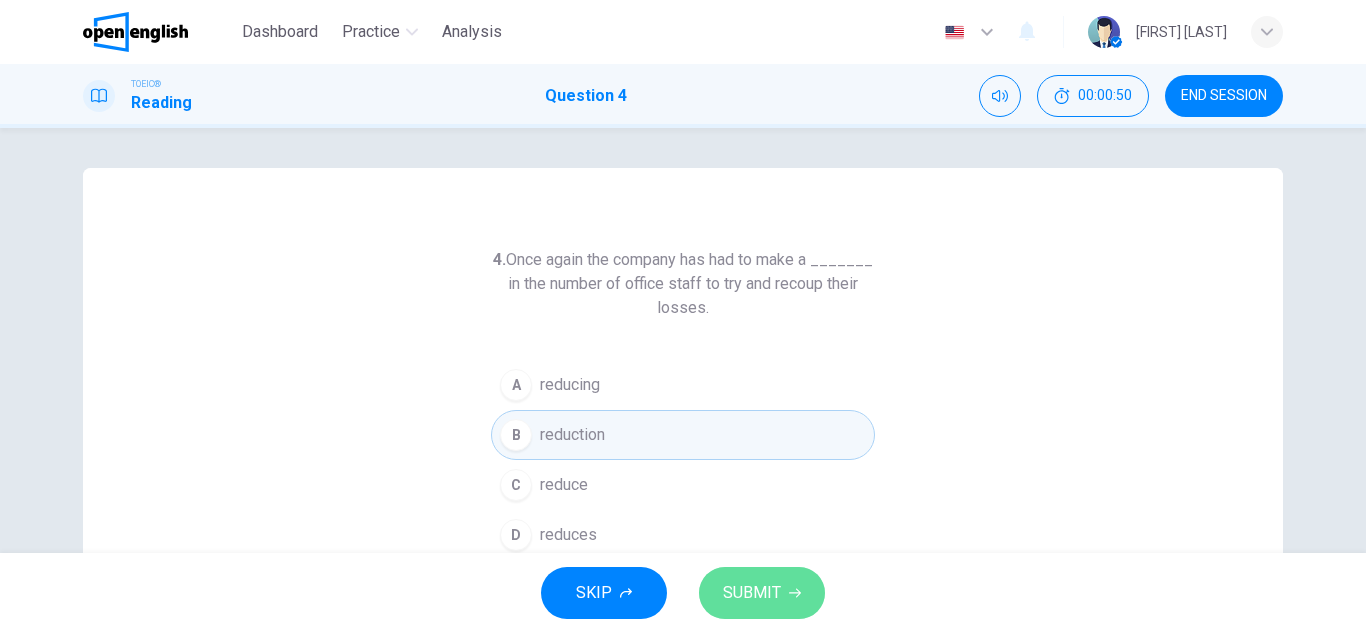 click on "SUBMIT" at bounding box center [752, 593] 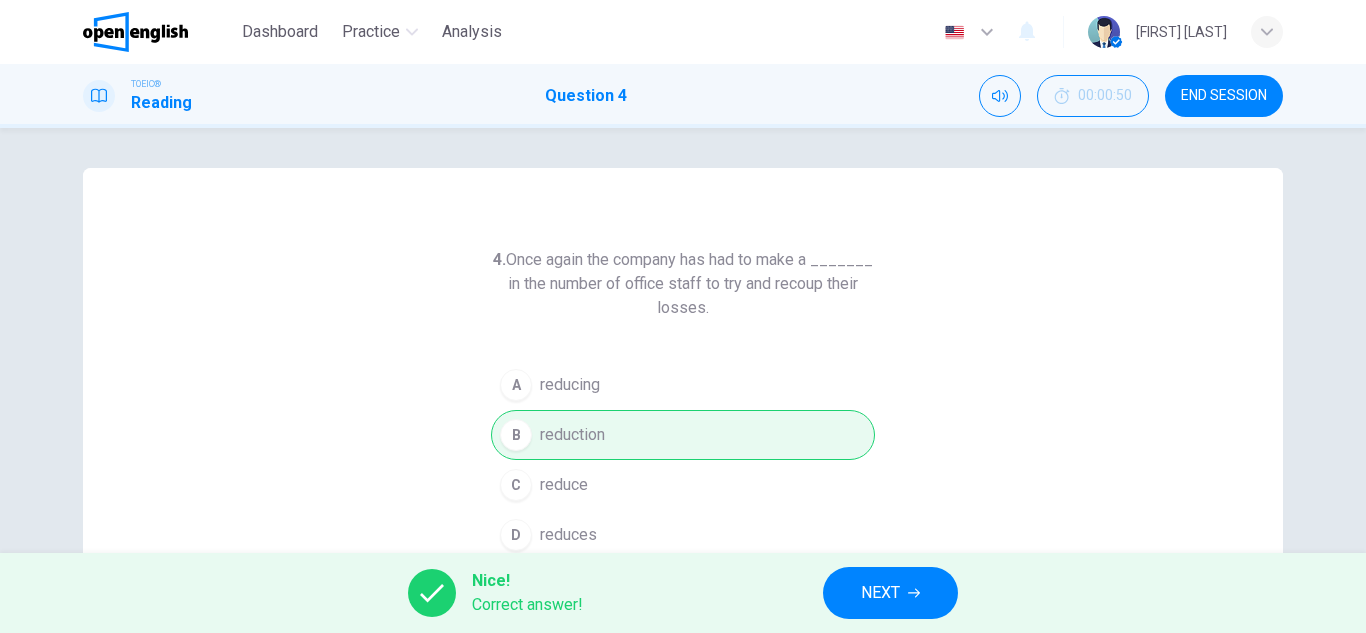click on "NEXT" at bounding box center (880, 593) 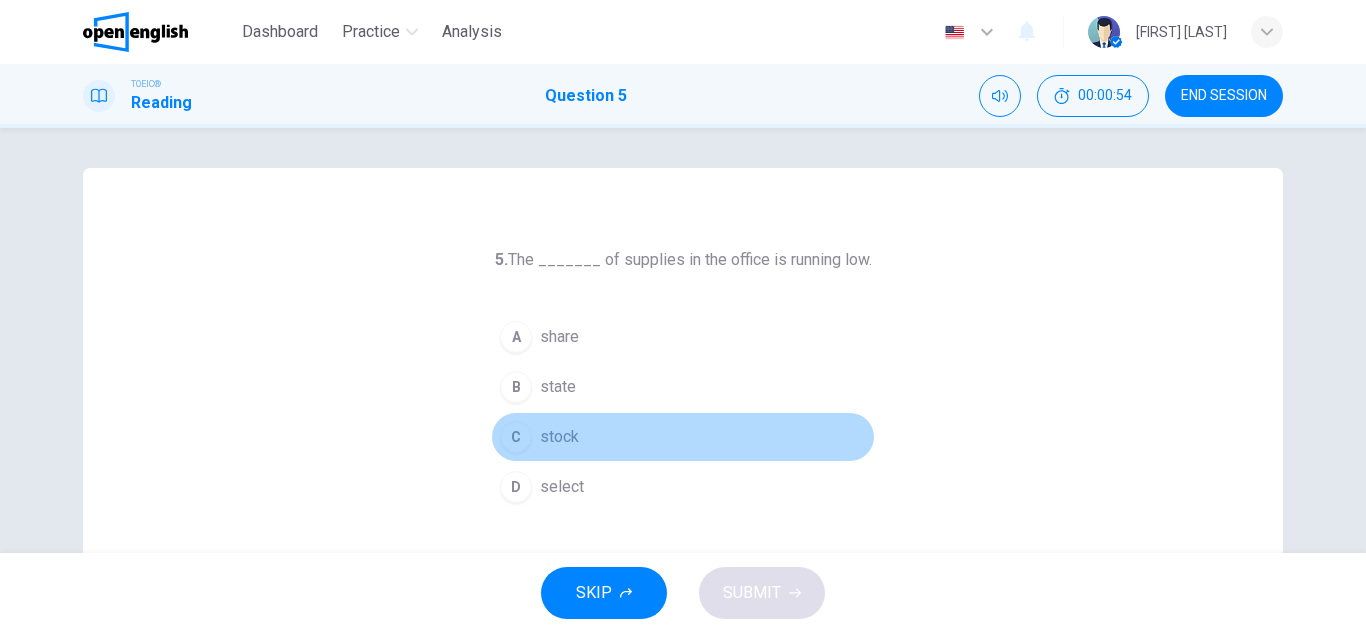 click on "stock" at bounding box center [559, 337] 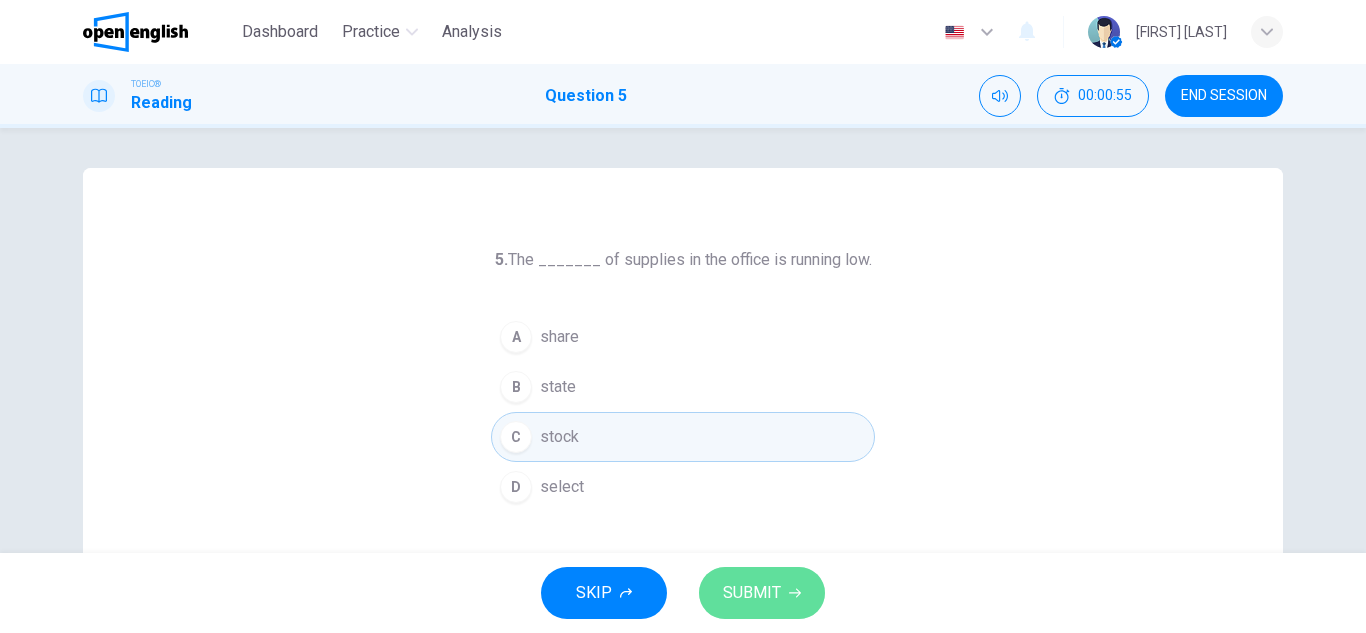 click at bounding box center [795, 593] 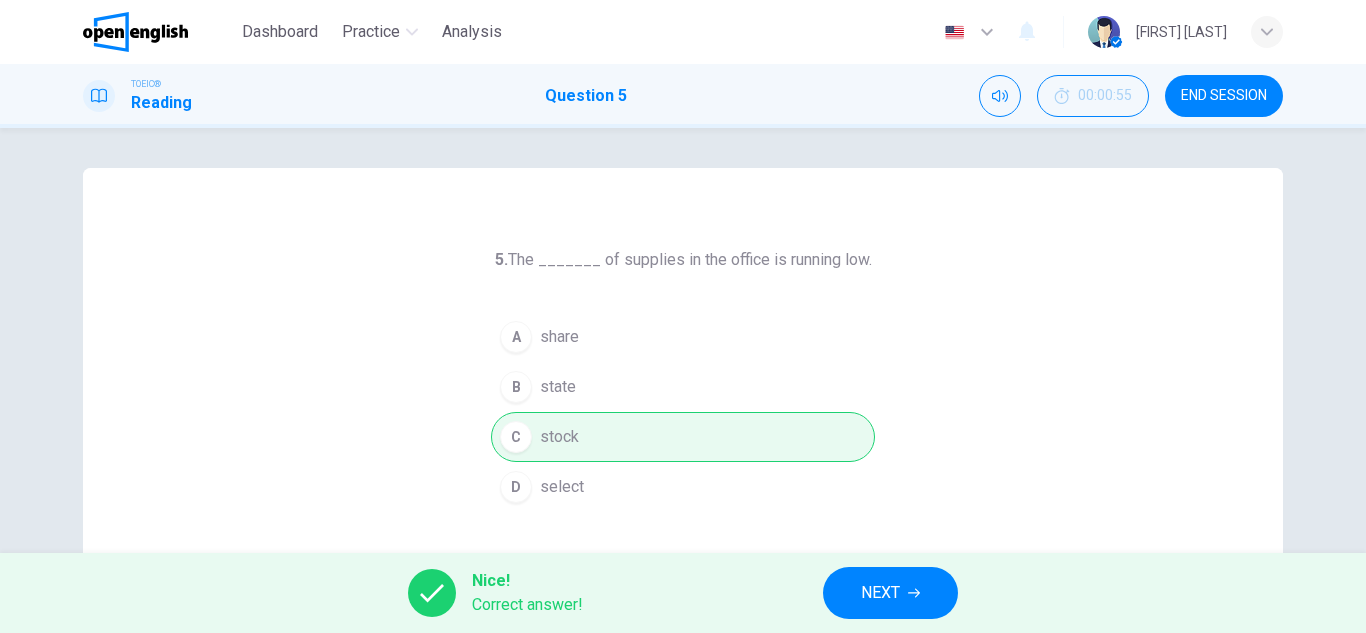 click on "NEXT" at bounding box center [890, 593] 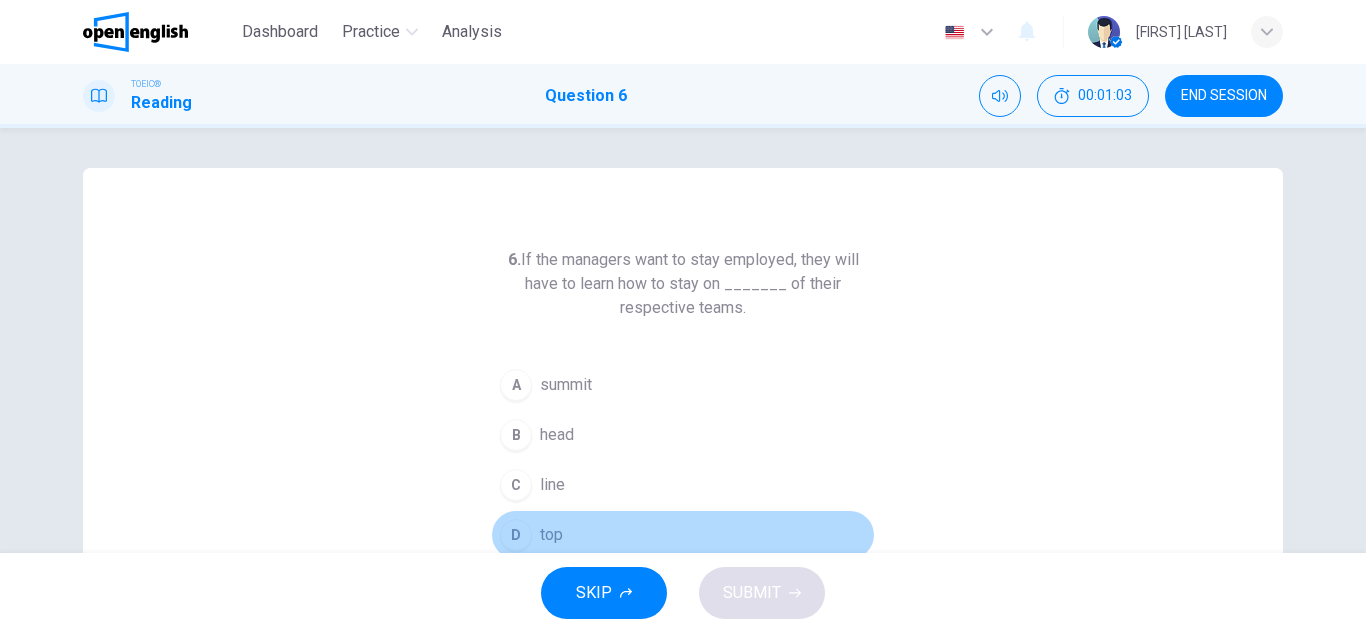 click on "D top" at bounding box center (683, 535) 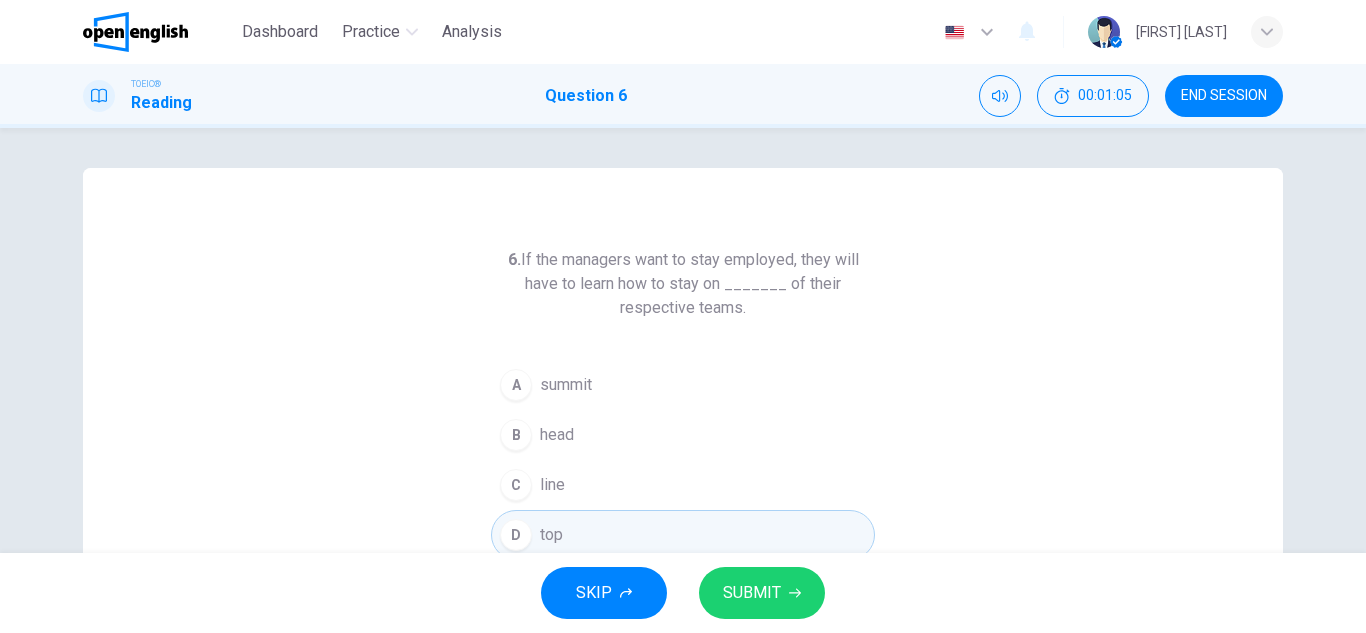 click on "SUBMIT" at bounding box center (752, 593) 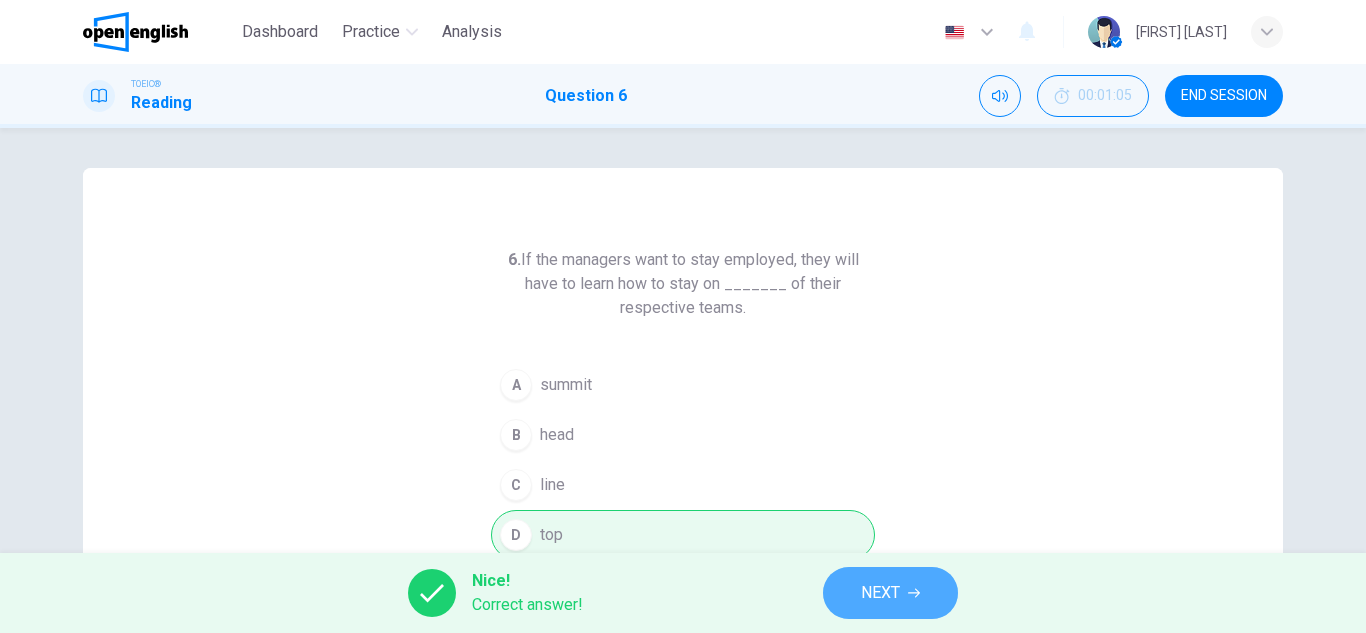click on "NEXT" at bounding box center [880, 593] 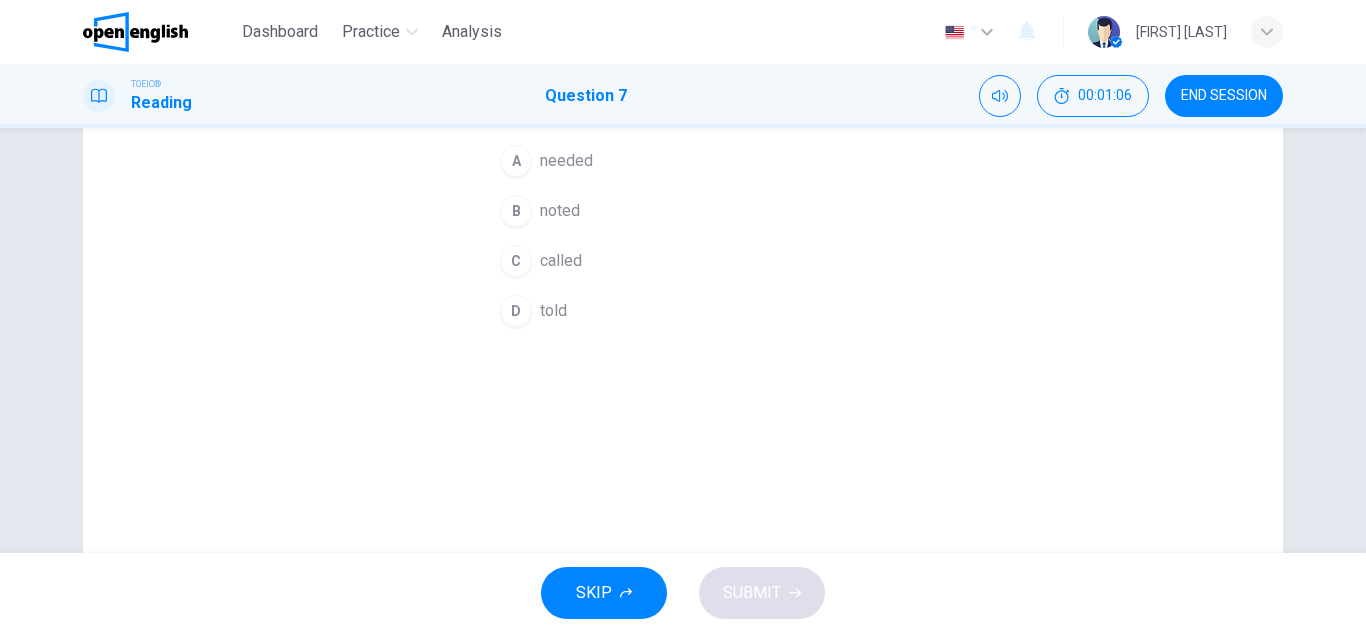scroll, scrollTop: 100, scrollLeft: 0, axis: vertical 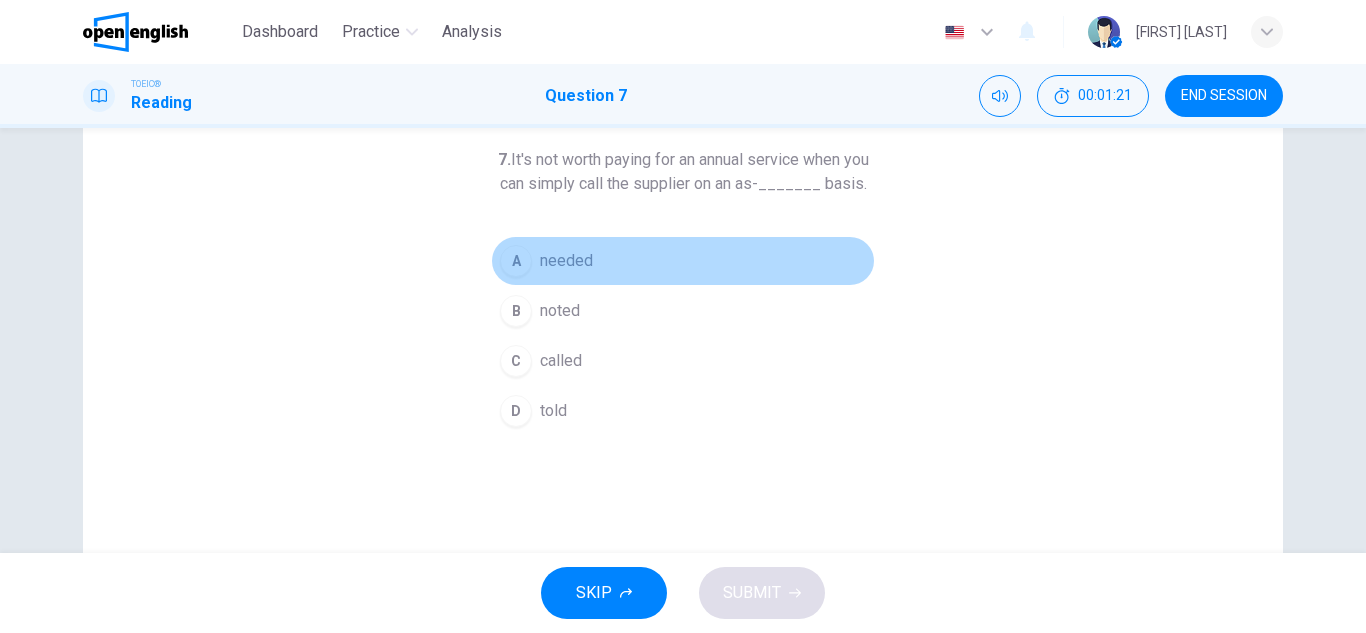 click on "needed" at bounding box center (566, 261) 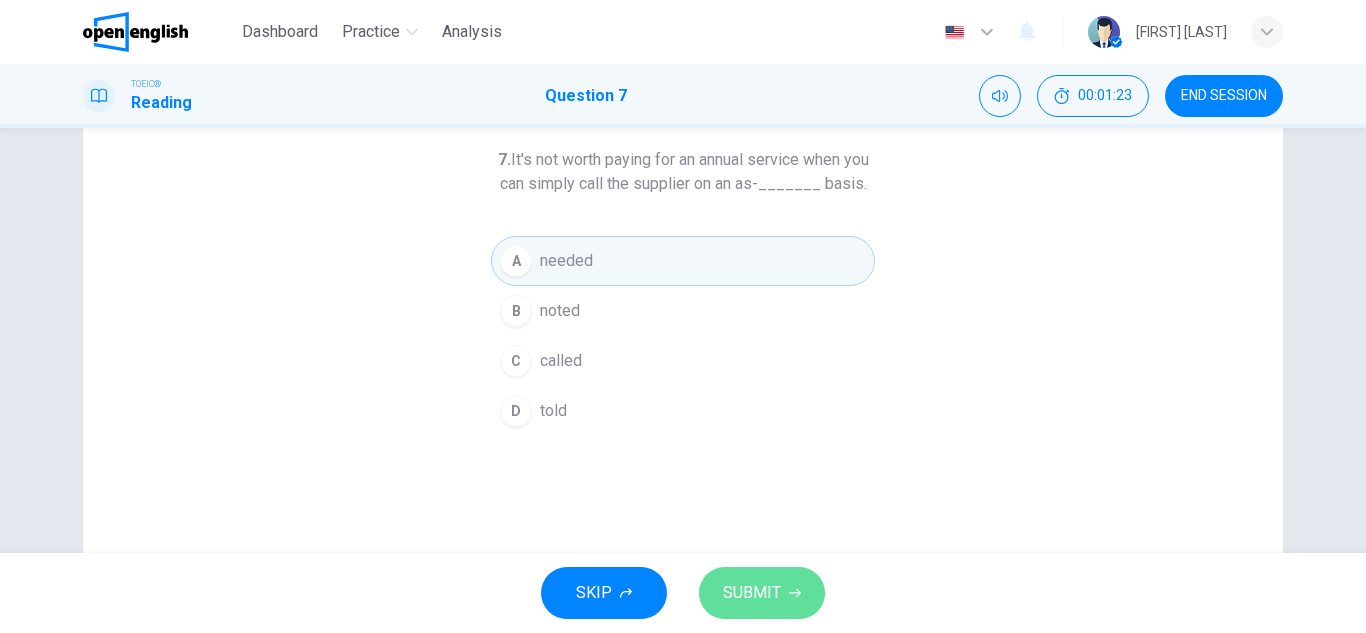 click on "SUBMIT" at bounding box center (762, 593) 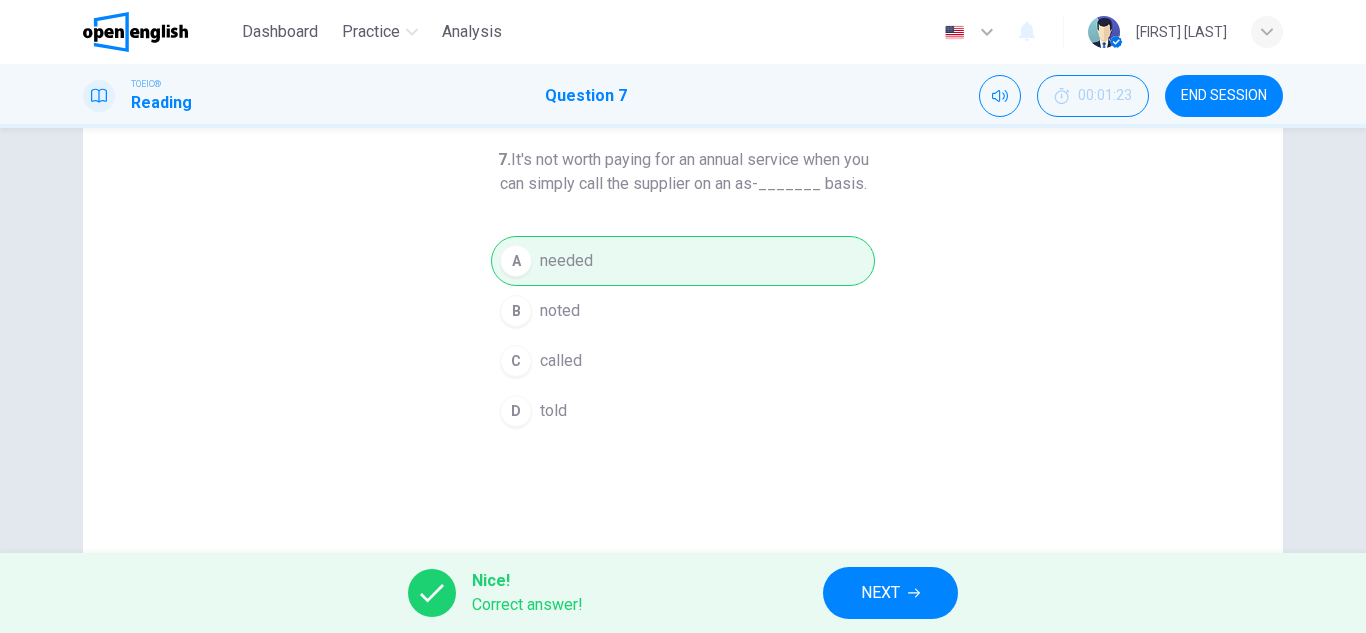 click on "NEXT" at bounding box center [880, 593] 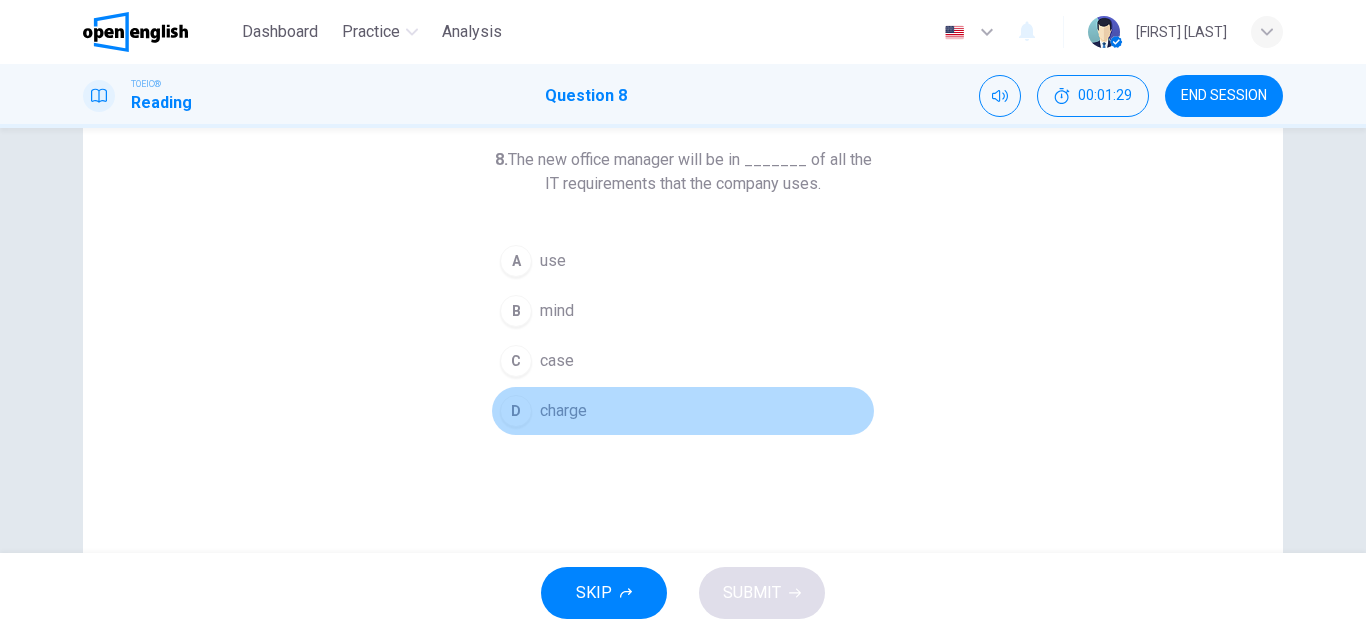 click on "charge" at bounding box center (553, 261) 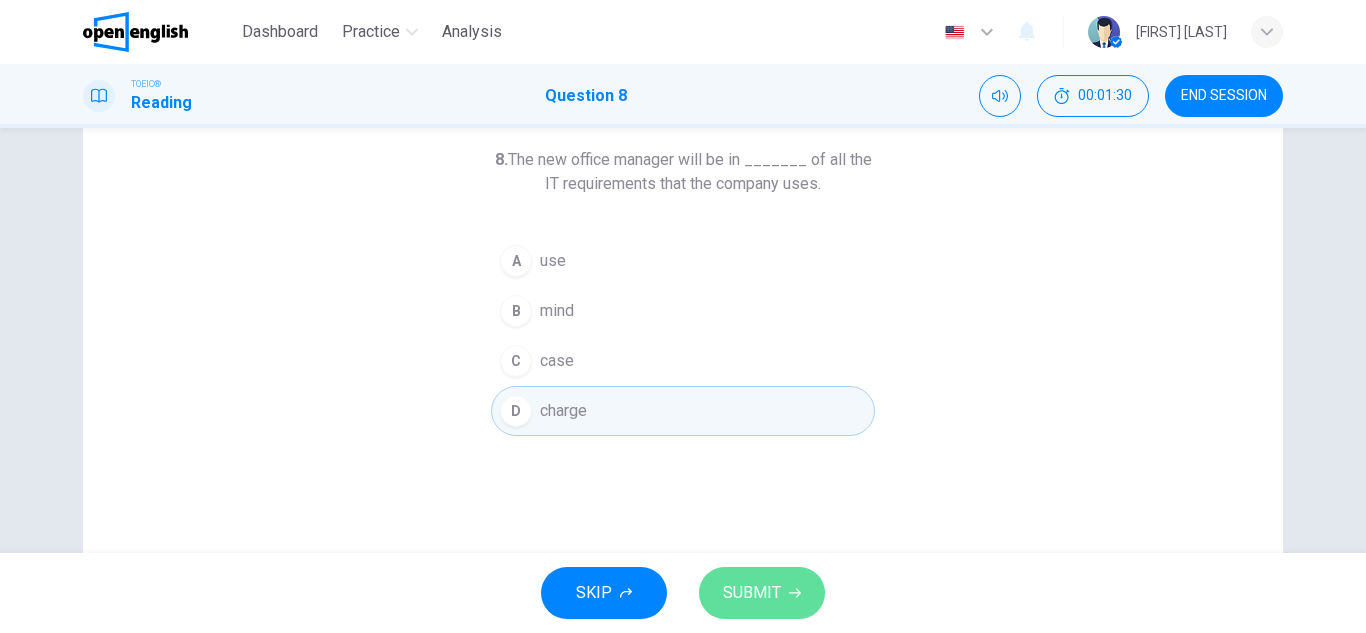 click on "SUBMIT" at bounding box center (762, 593) 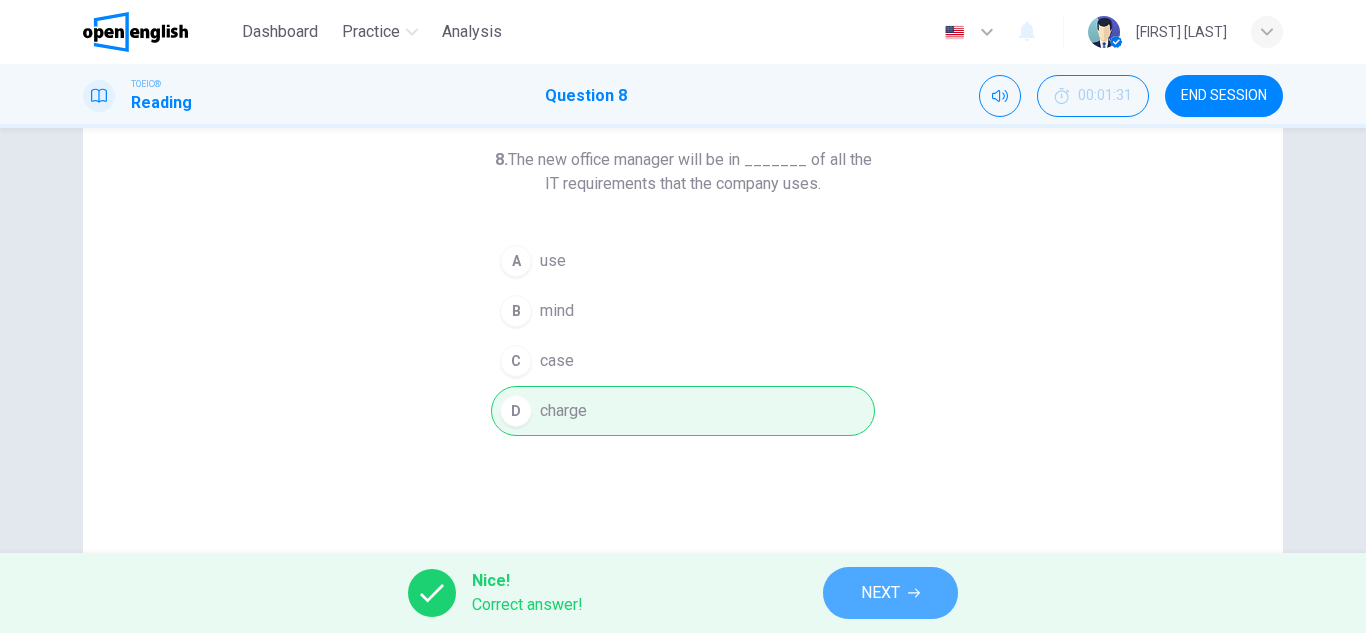 click on "NEXT" at bounding box center (890, 593) 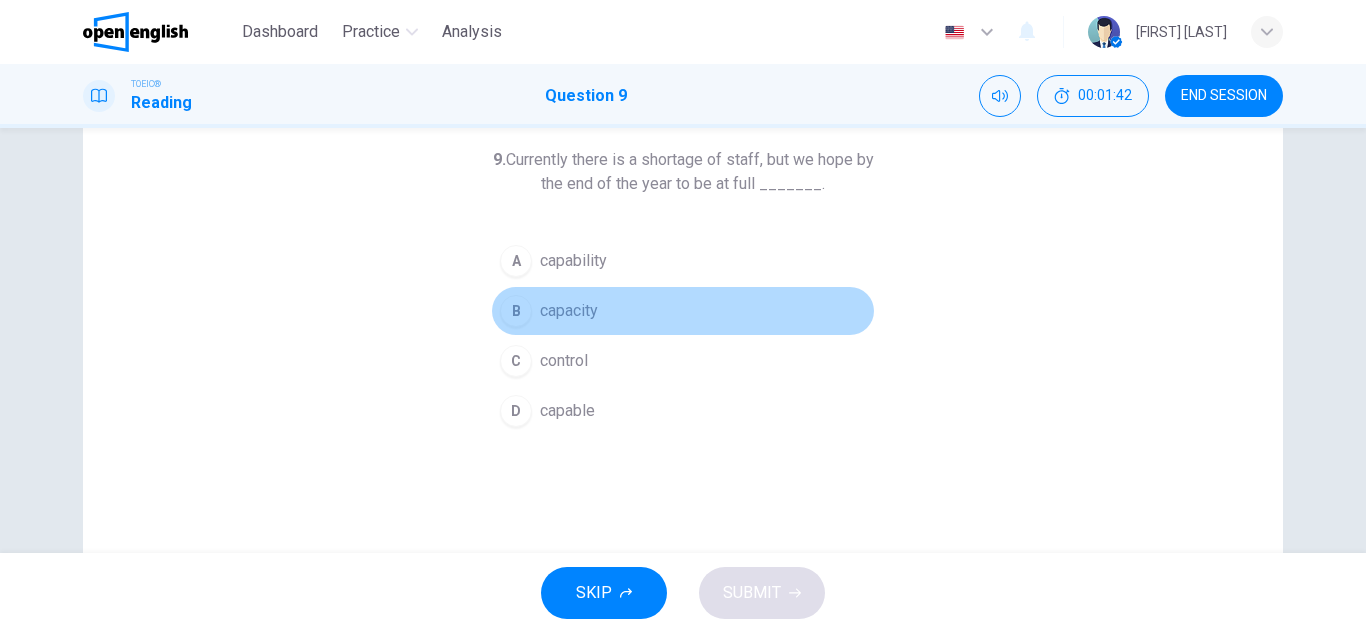 click on "capacity" at bounding box center [573, 261] 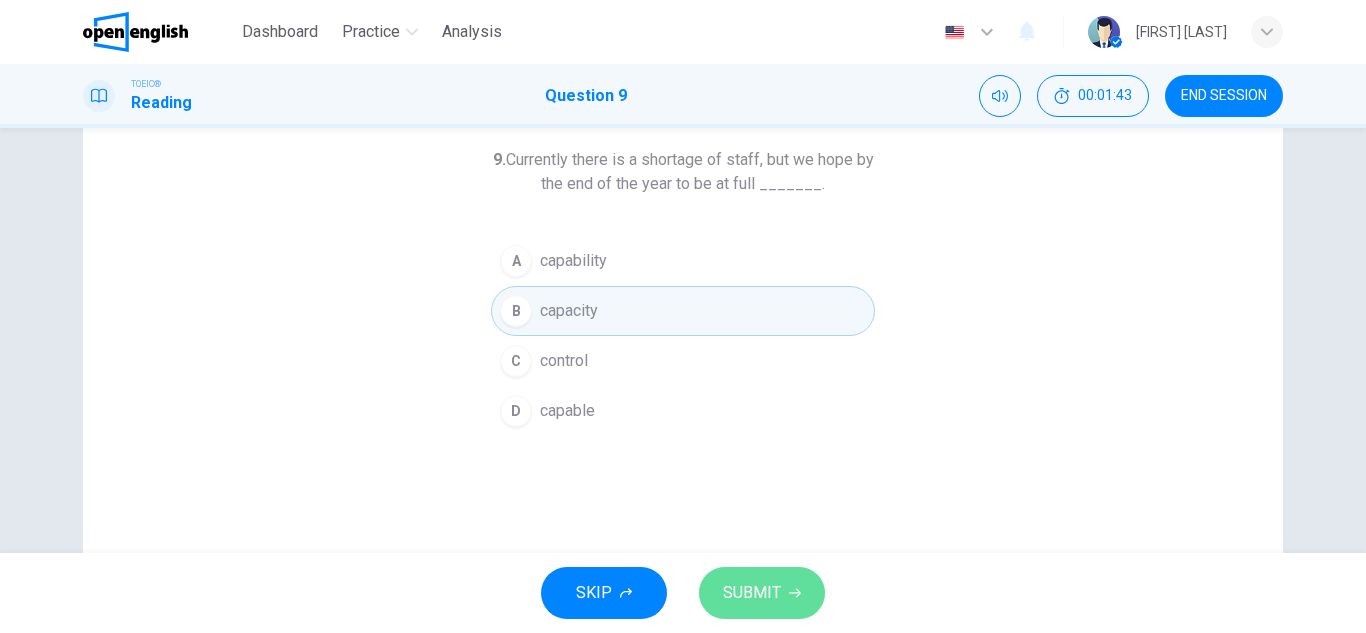 click on "SUBMIT" at bounding box center [762, 593] 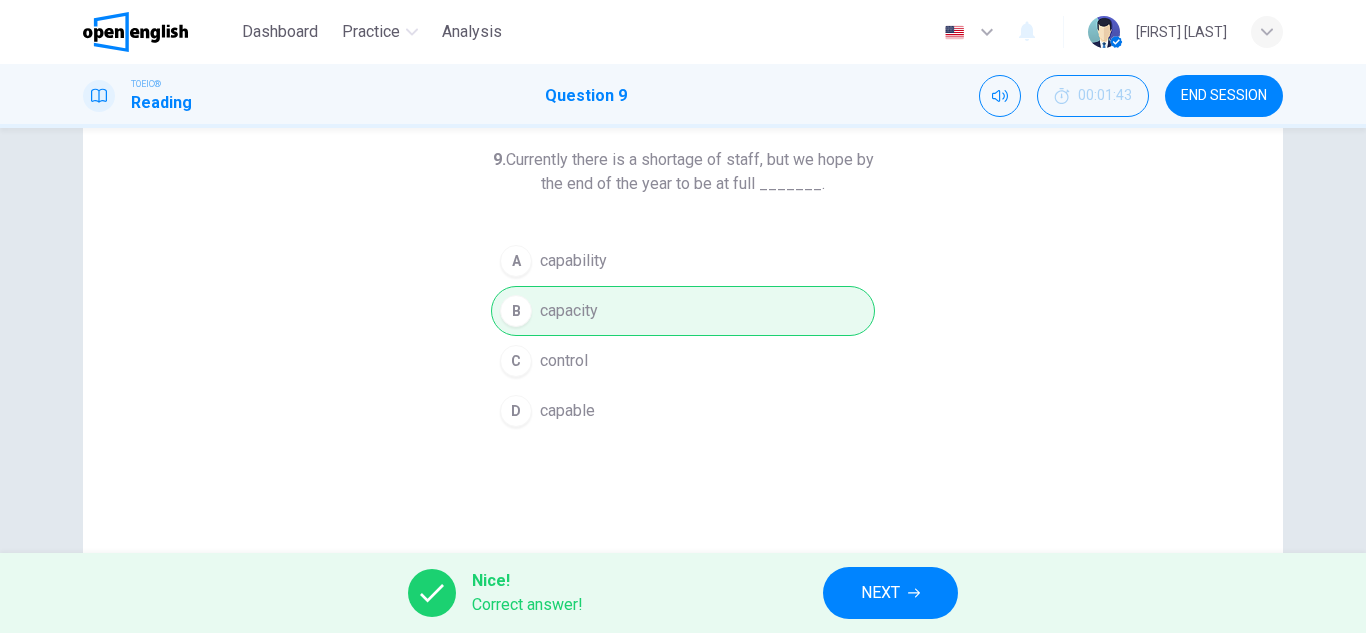 click on "NEXT" at bounding box center [890, 593] 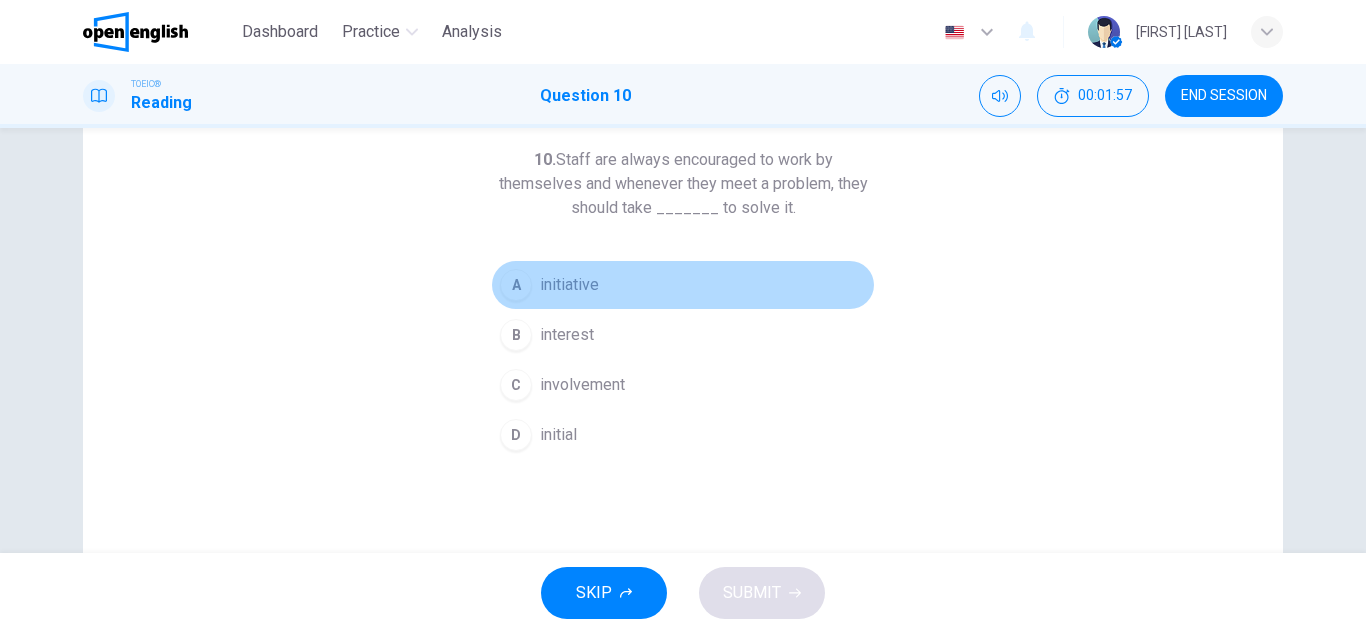click on "initiative" at bounding box center (569, 285) 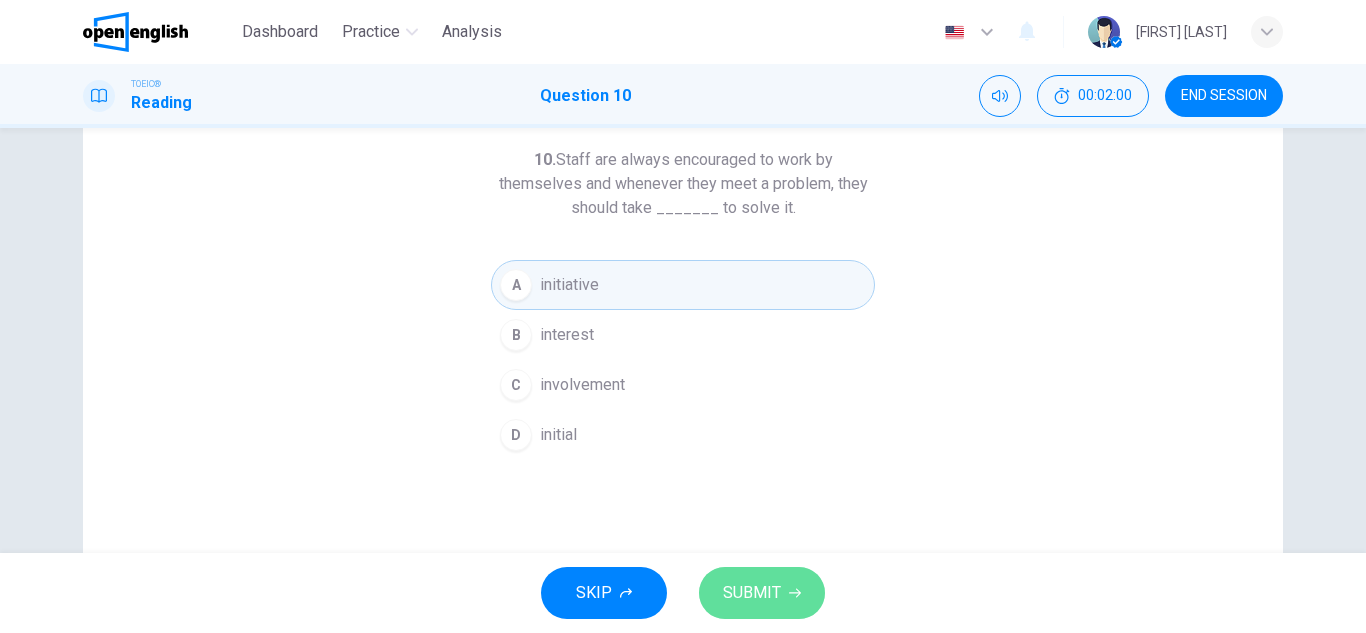 click on "SUBMIT" at bounding box center [752, 593] 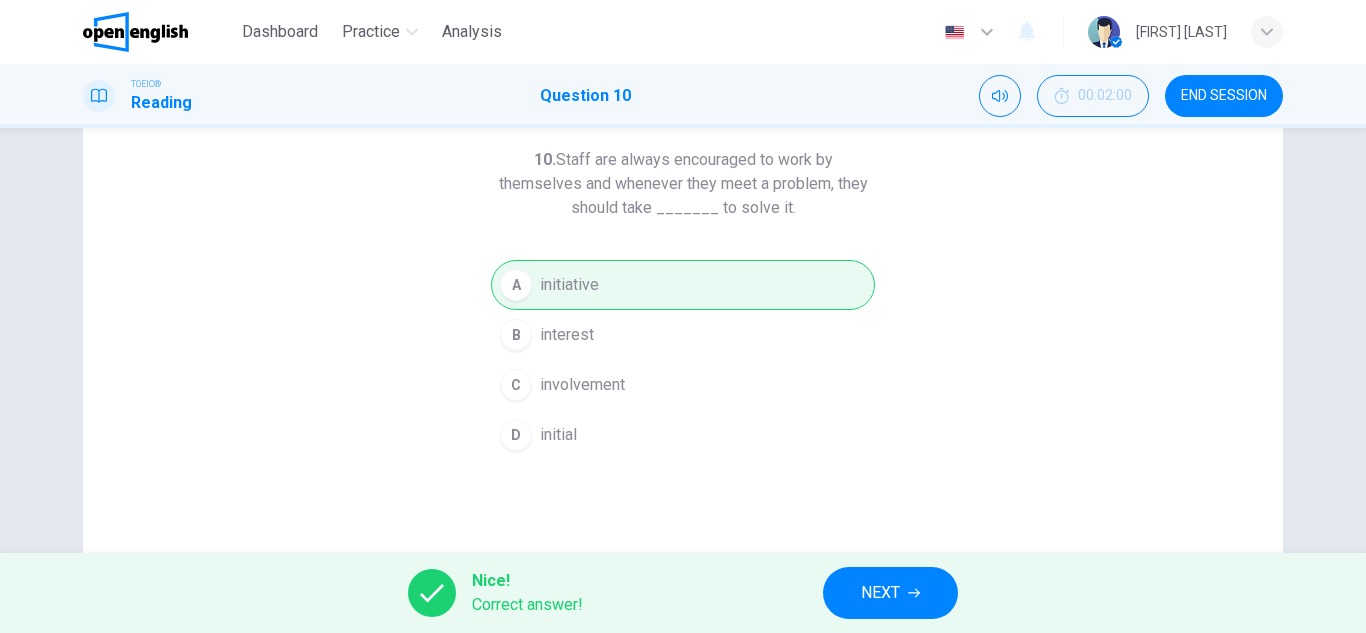 click on "NEXT" at bounding box center [890, 593] 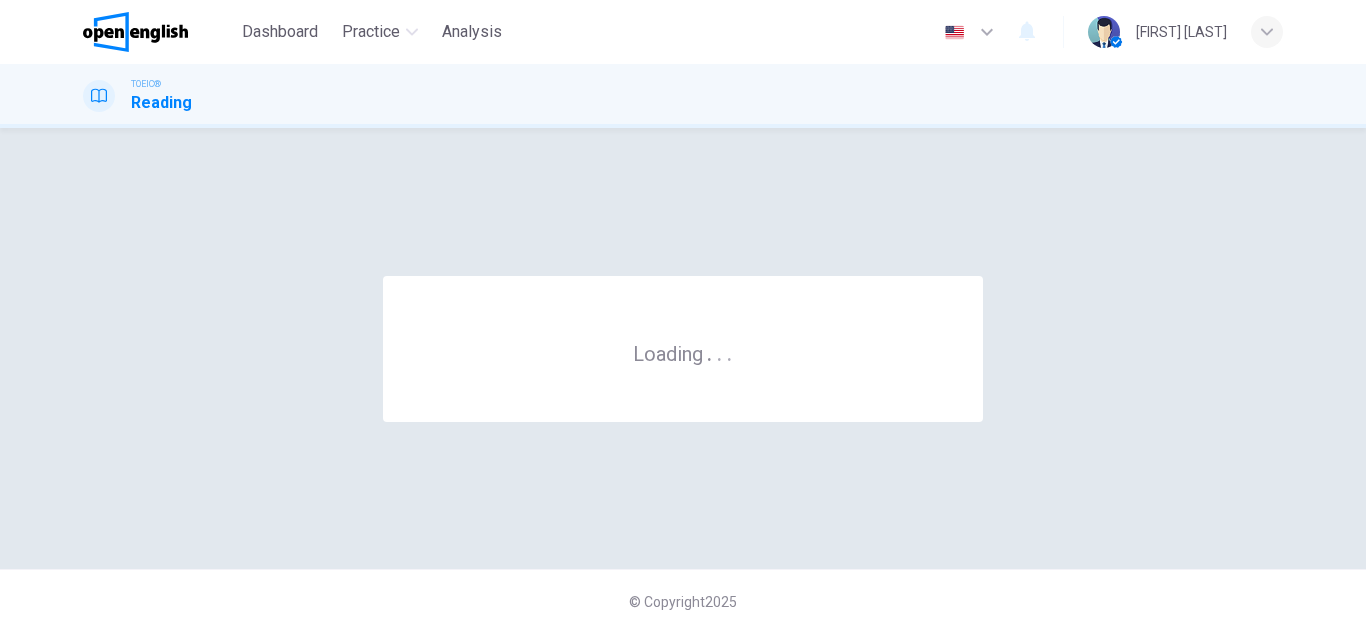 scroll, scrollTop: 0, scrollLeft: 0, axis: both 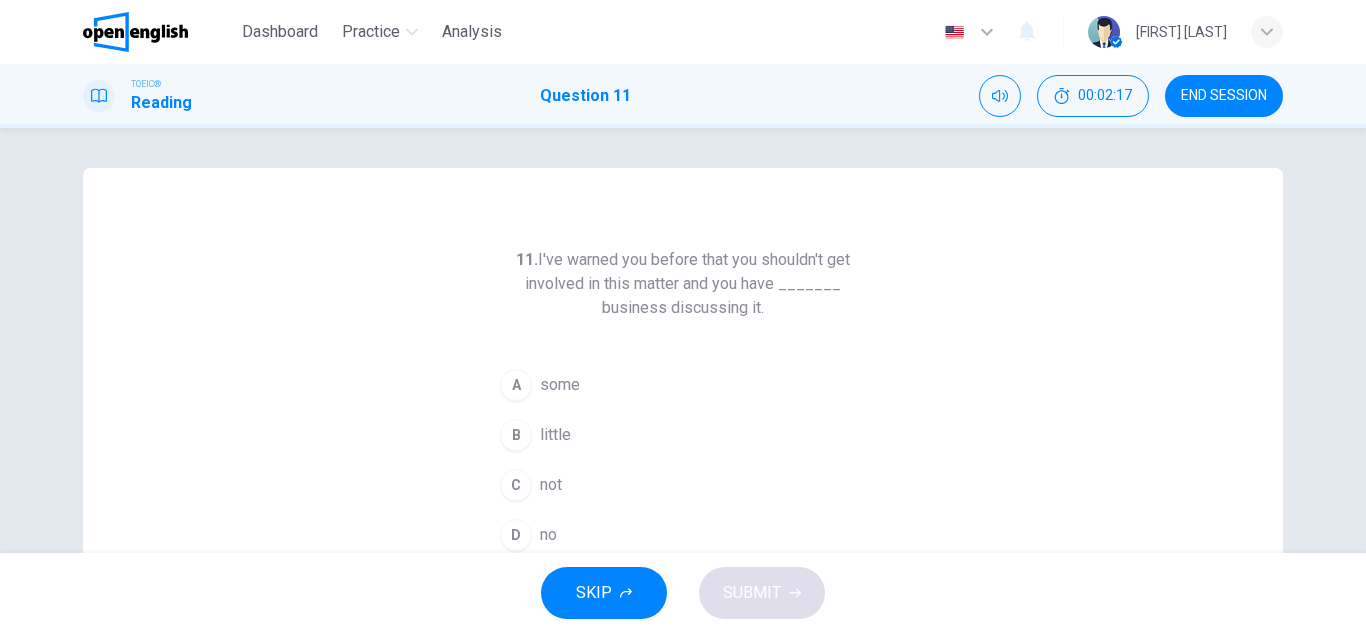 click on "C not" at bounding box center (683, 485) 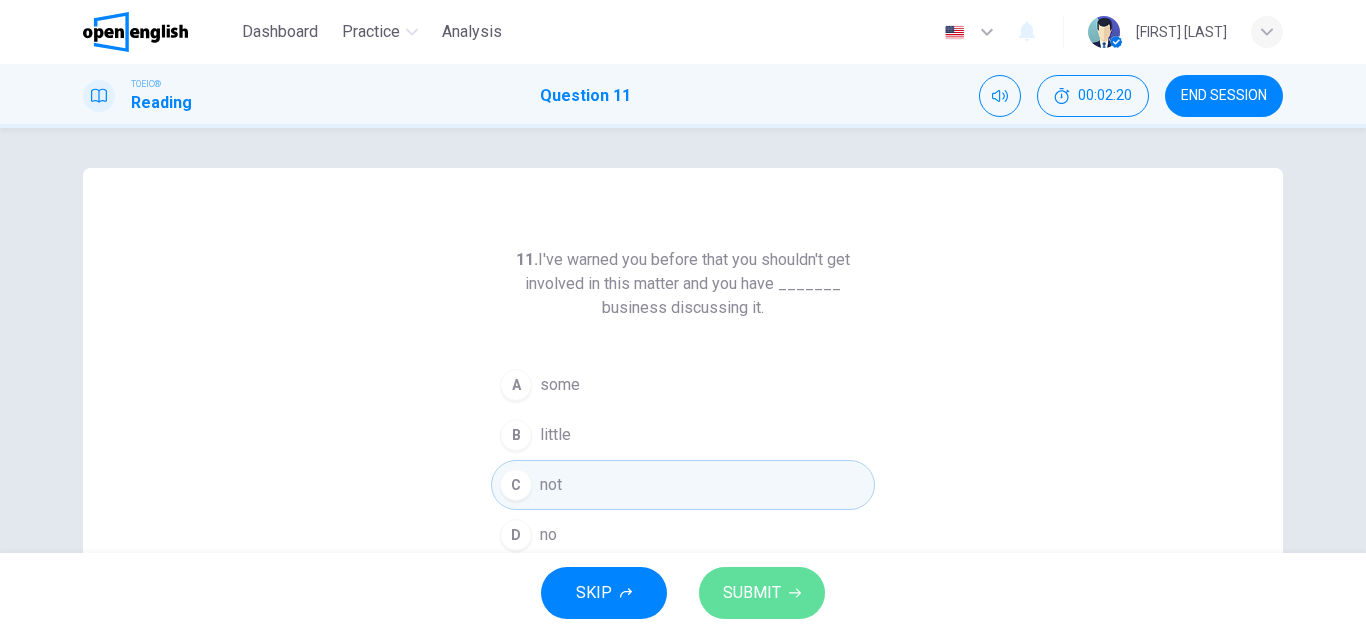 click on "SUBMIT" at bounding box center (752, 593) 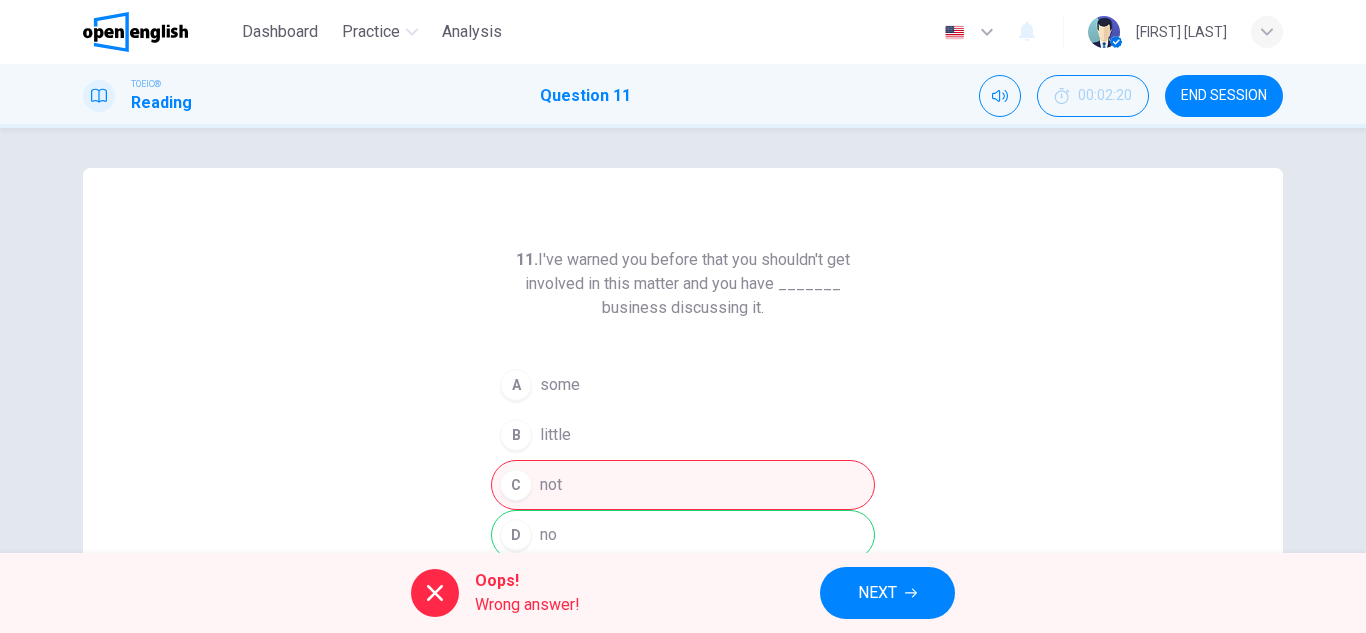 click on "NEXT" at bounding box center [877, 593] 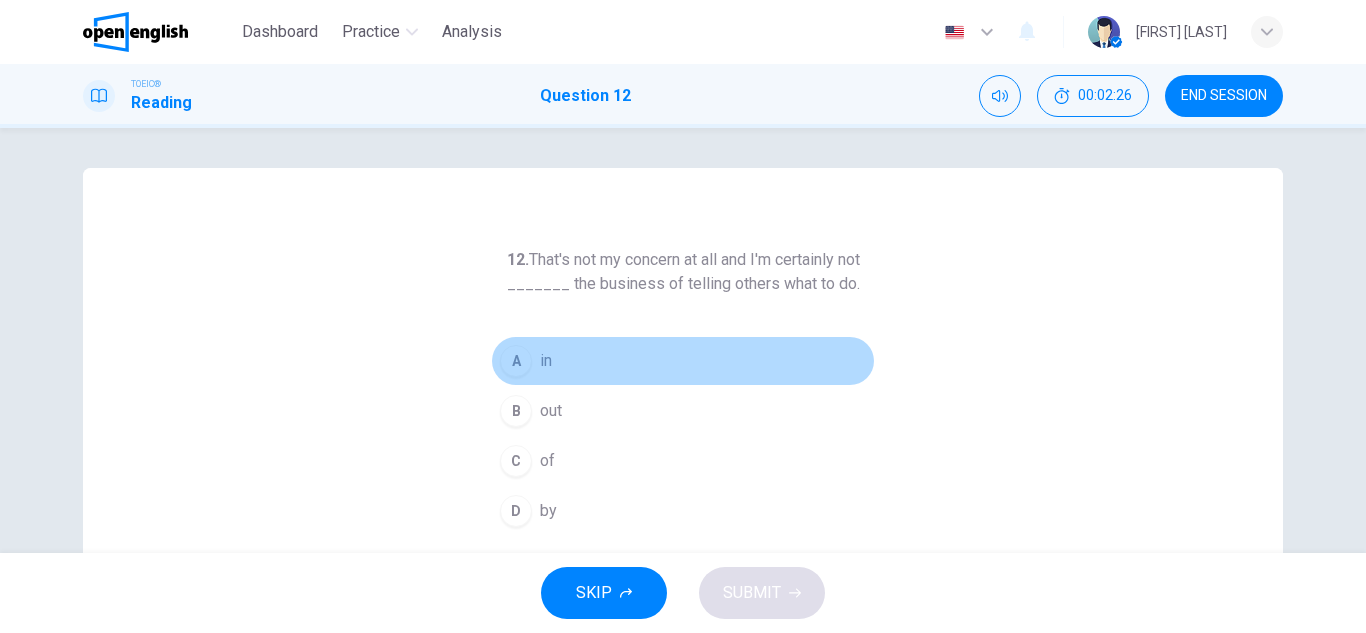 click on "A in" at bounding box center (683, 361) 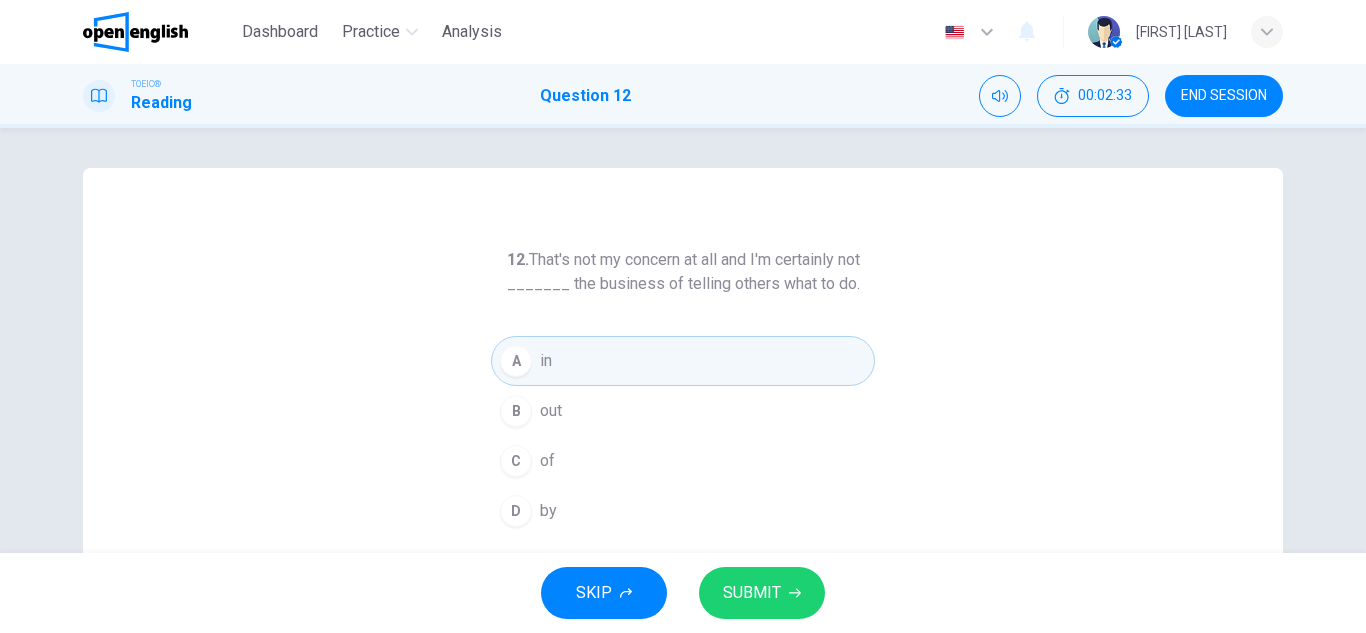 click on "SKIP SUBMIT" at bounding box center [683, 593] 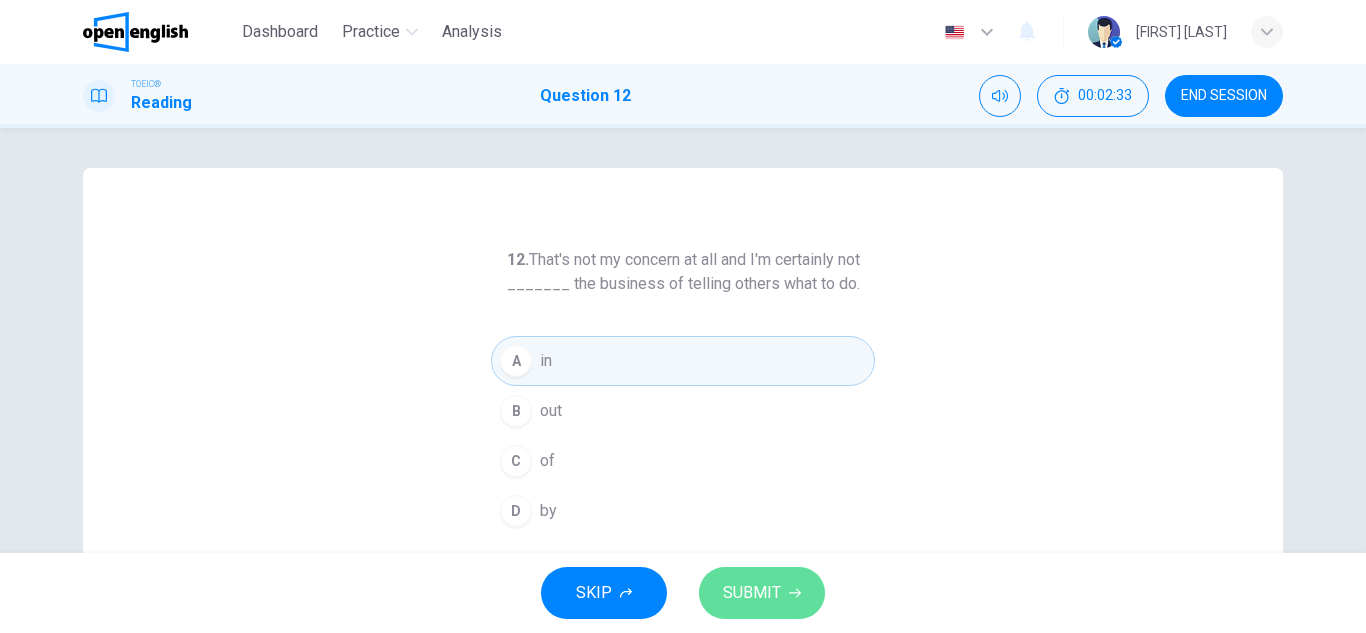 click on "SUBMIT" at bounding box center (762, 593) 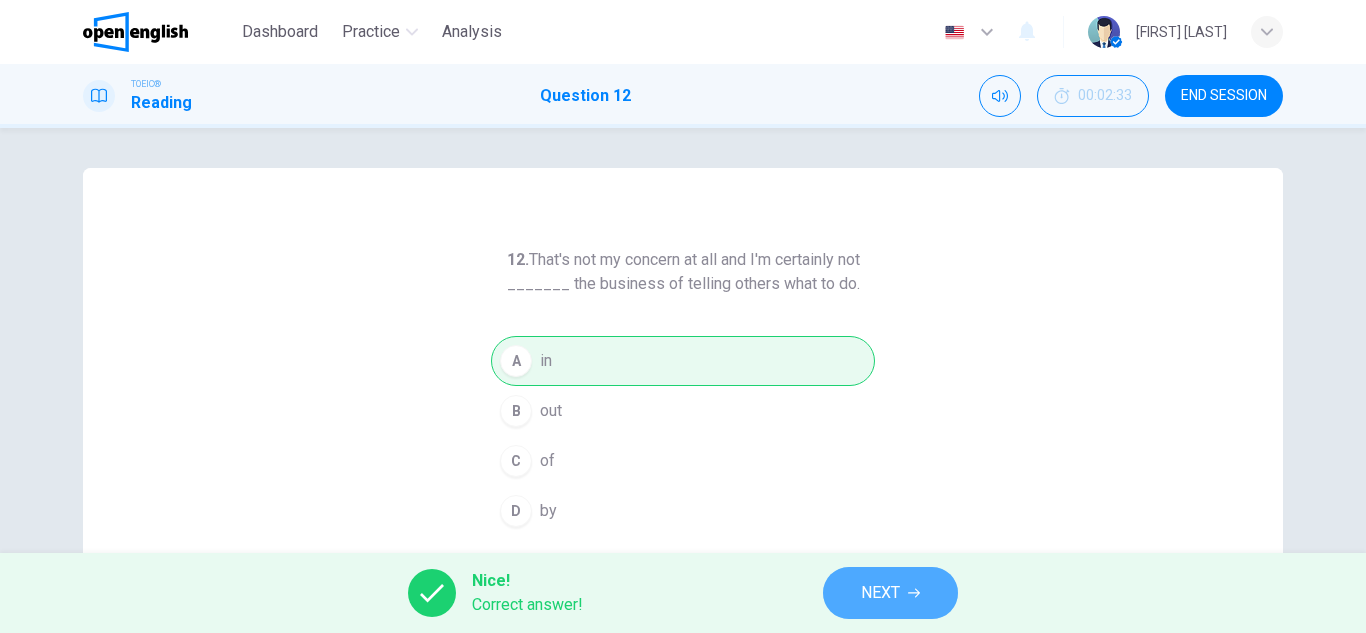 click on "NEXT" at bounding box center [890, 593] 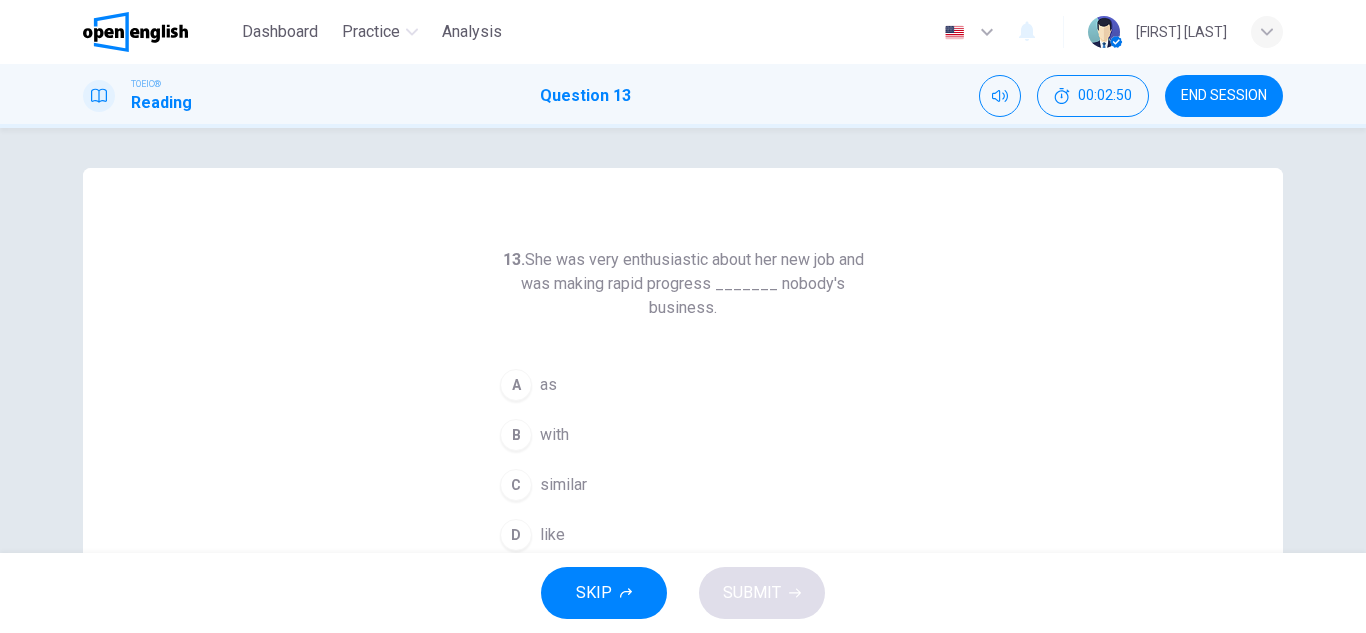 click on "like" at bounding box center [548, 385] 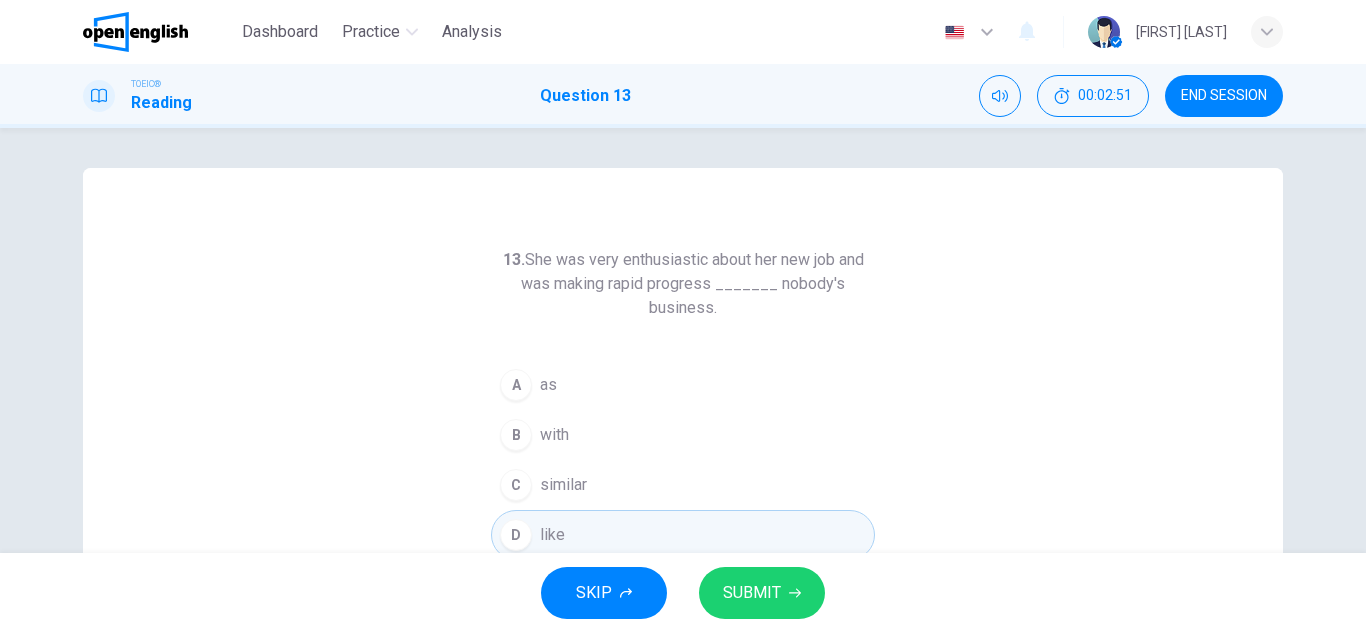 click on "SUBMIT" at bounding box center [752, 593] 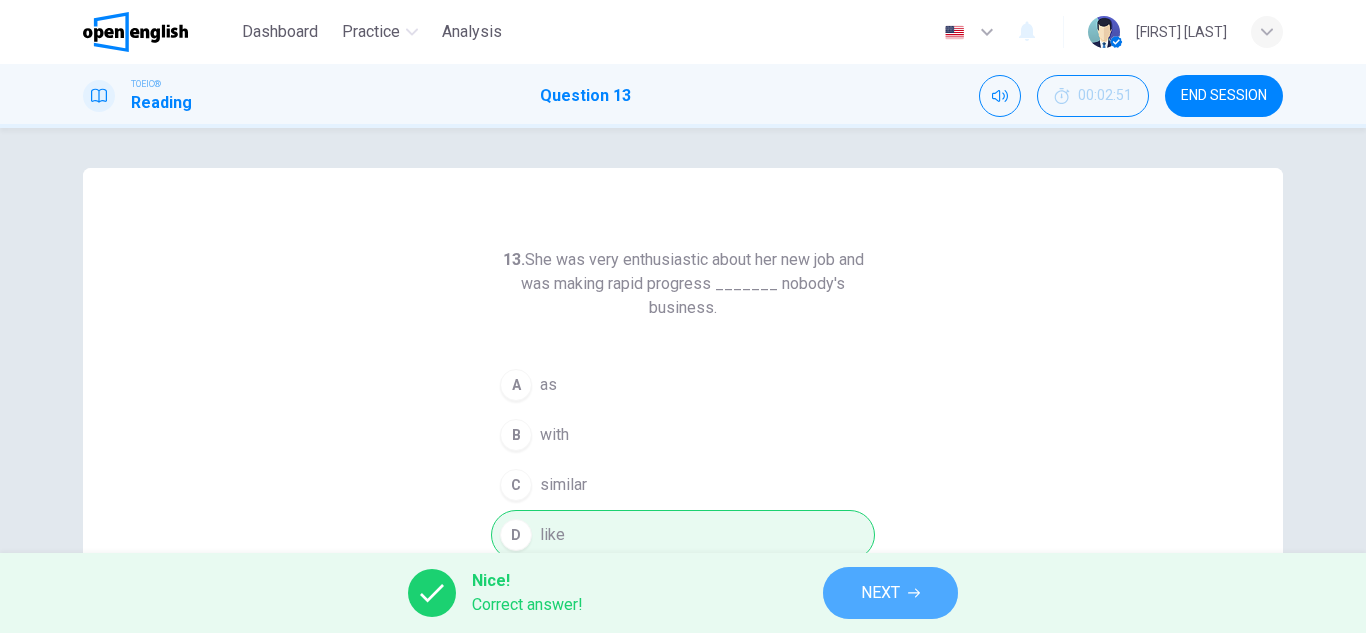 click on "NEXT" at bounding box center (880, 593) 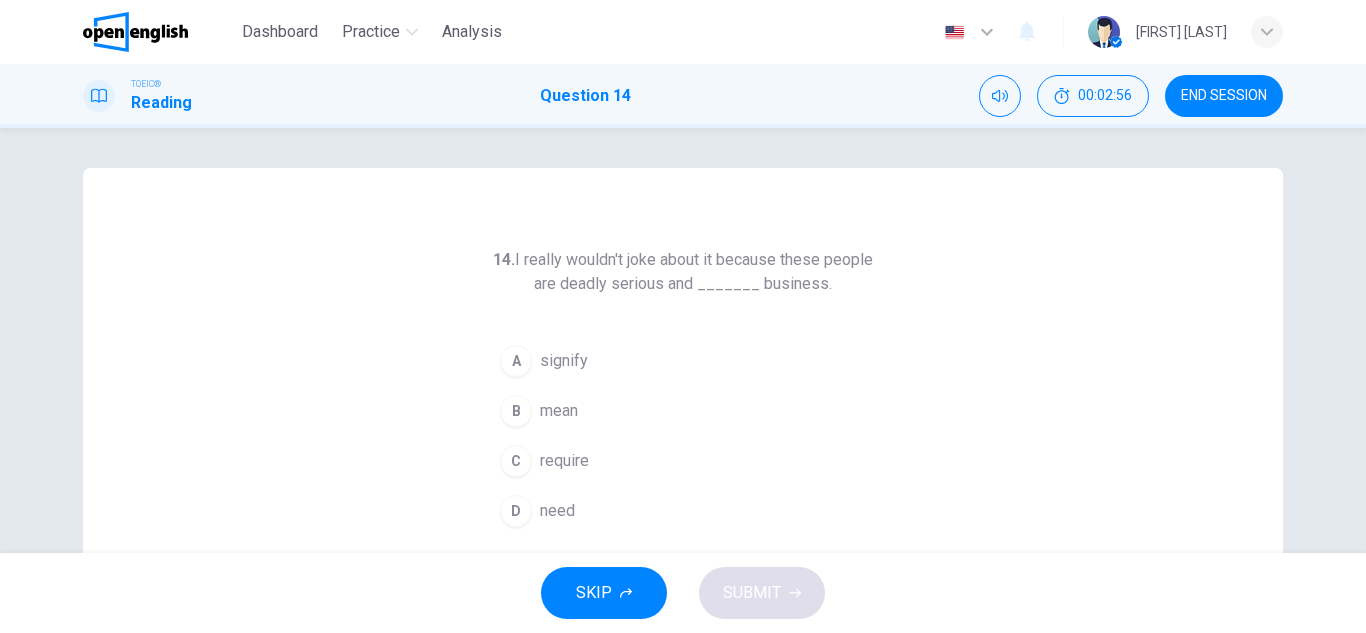 scroll, scrollTop: 100, scrollLeft: 0, axis: vertical 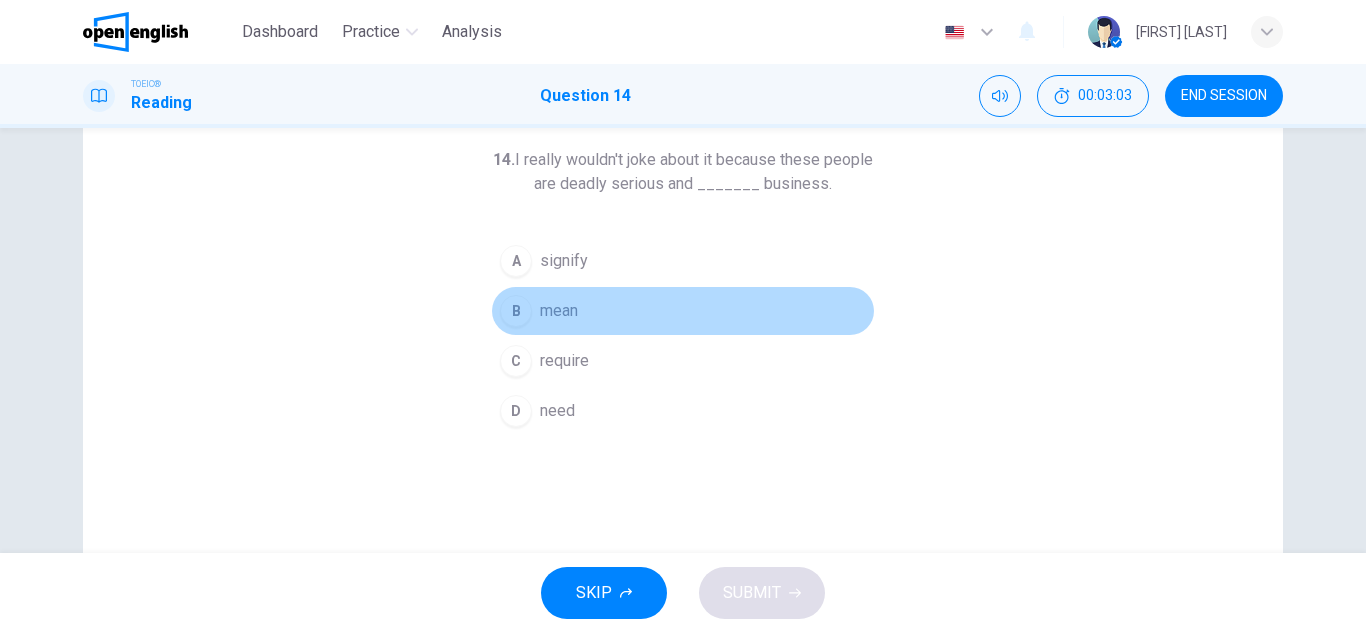 click on "B mean" at bounding box center [683, 311] 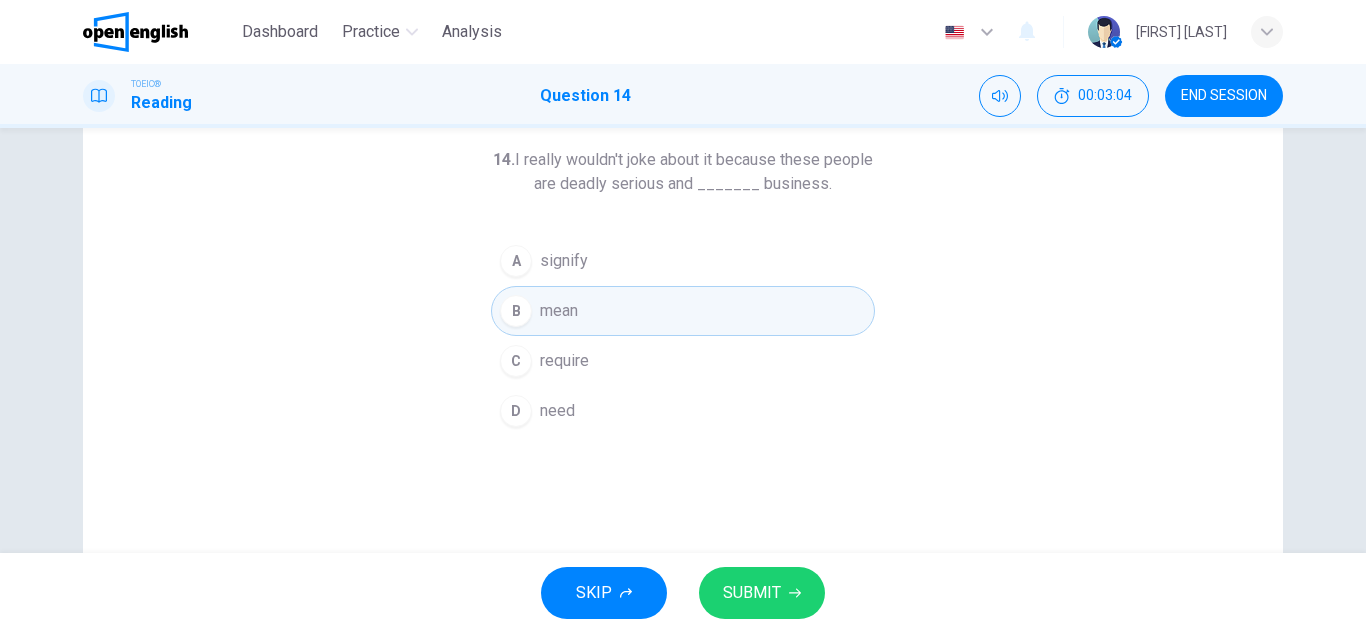 click at bounding box center [795, 593] 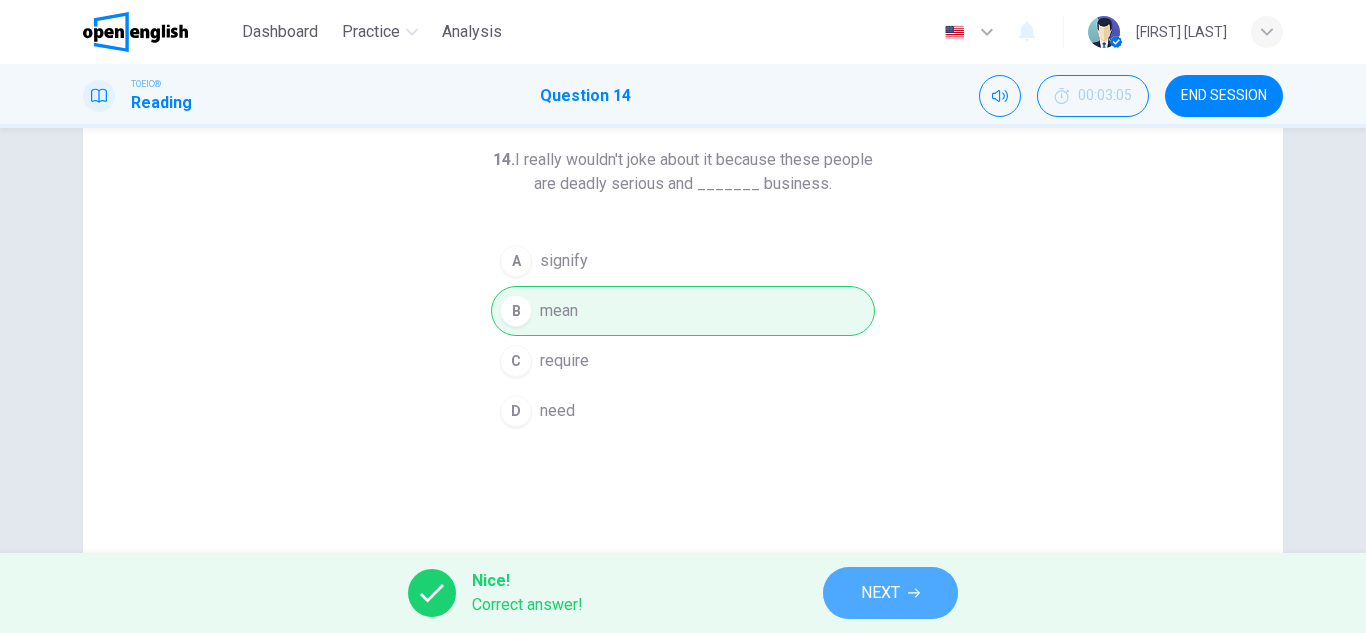 click on "NEXT" at bounding box center (890, 593) 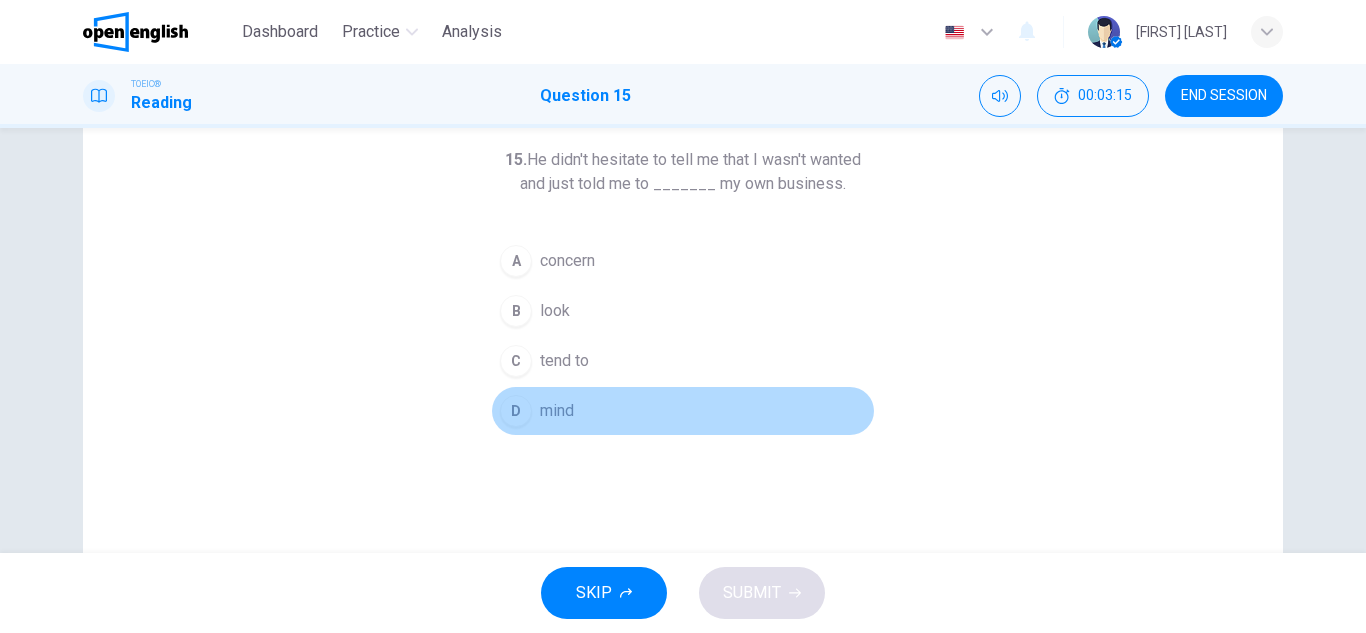 click on "mind" at bounding box center (567, 261) 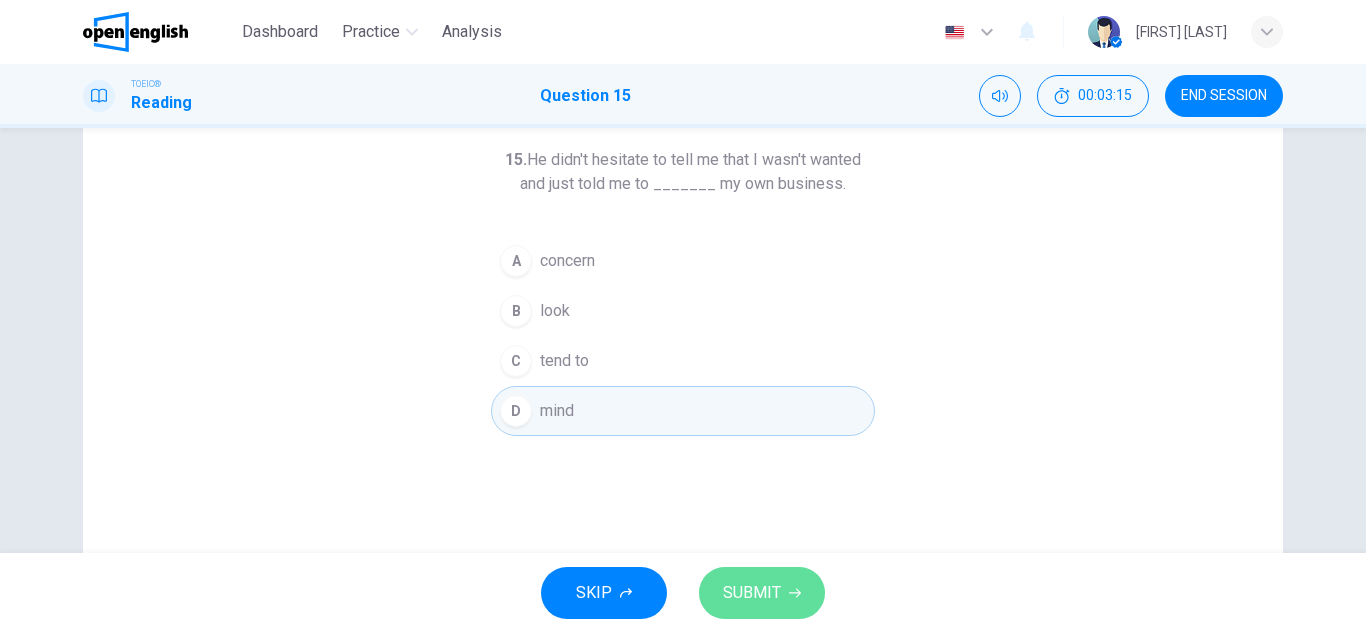 click on "SUBMIT" at bounding box center [762, 593] 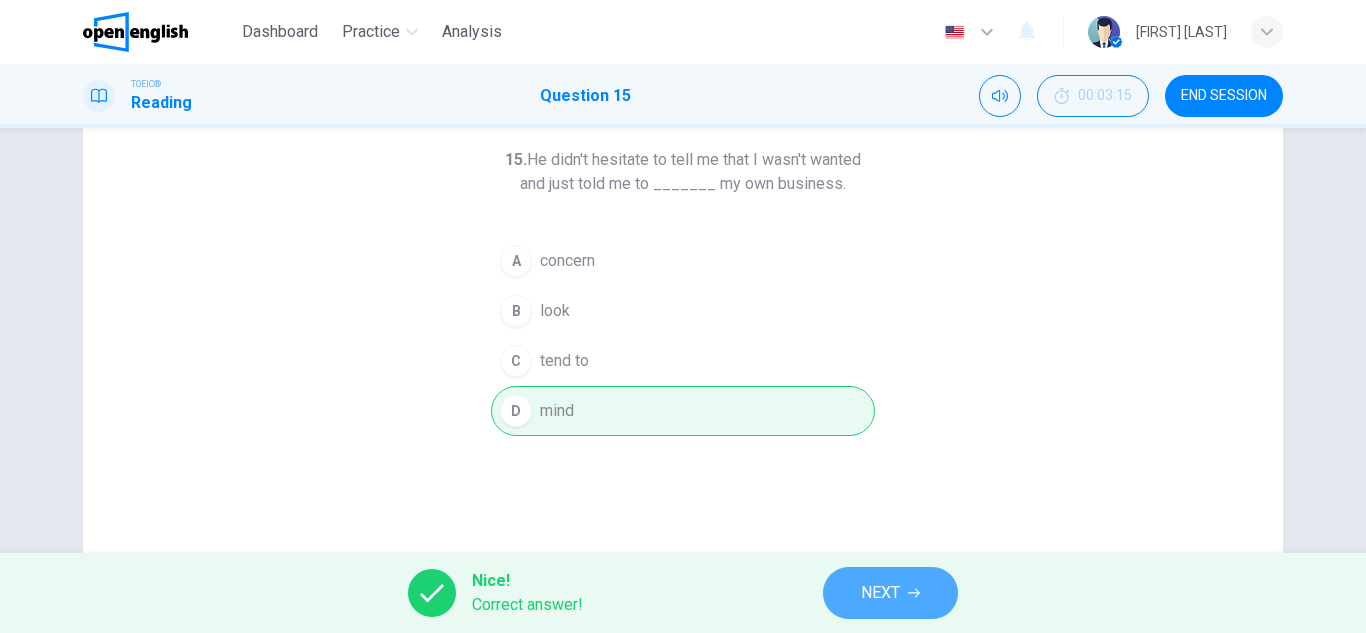 click on "NEXT" at bounding box center [880, 593] 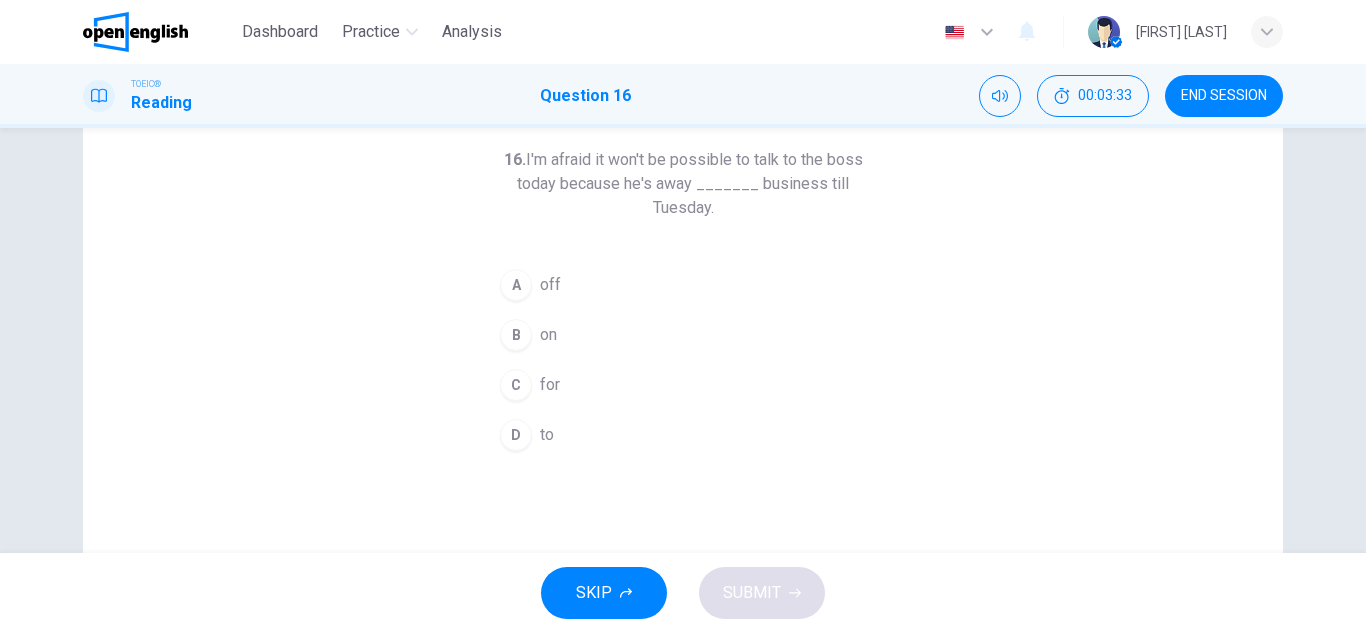 click on "A off" at bounding box center [683, 285] 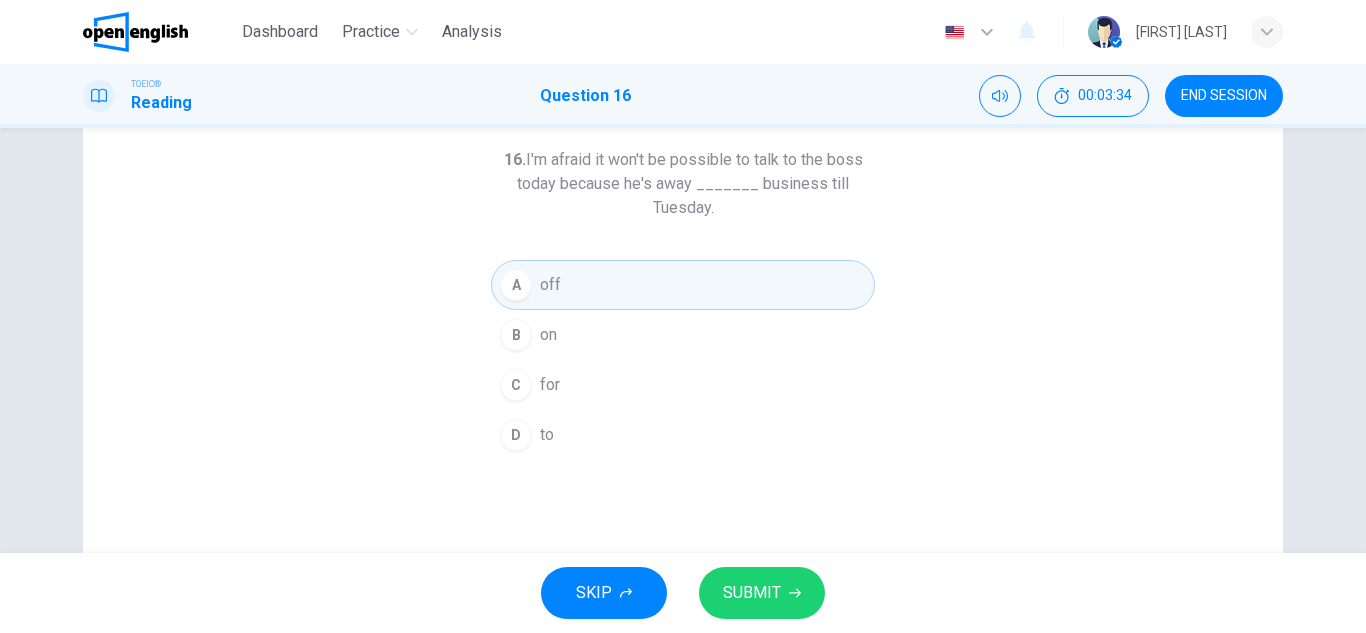 drag, startPoint x: 787, startPoint y: 556, endPoint x: 794, endPoint y: 582, distance: 26.925823 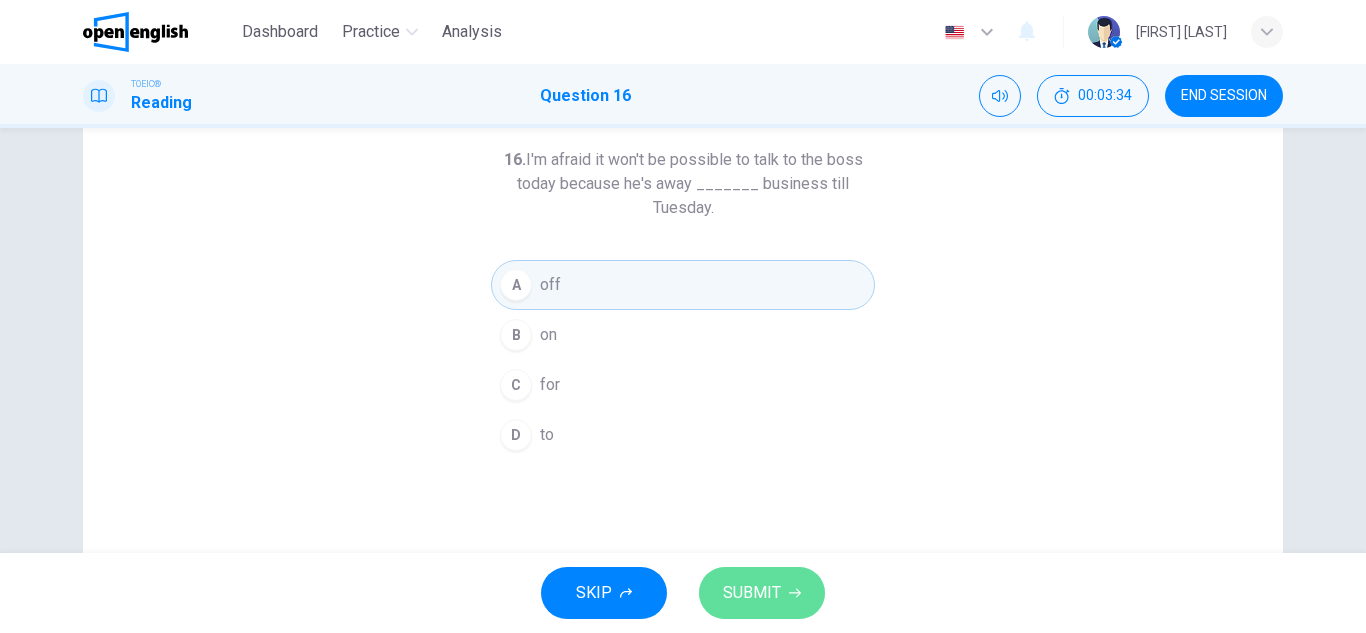 click at bounding box center [795, 593] 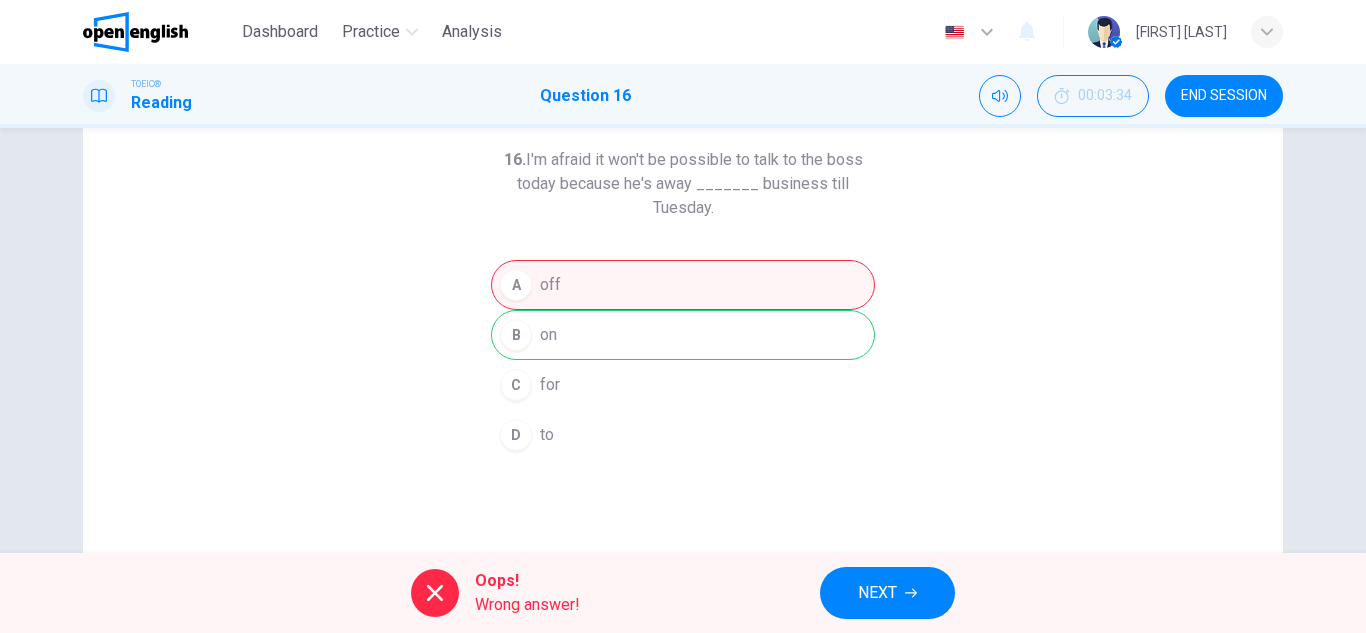 click on "NEXT" at bounding box center [877, 593] 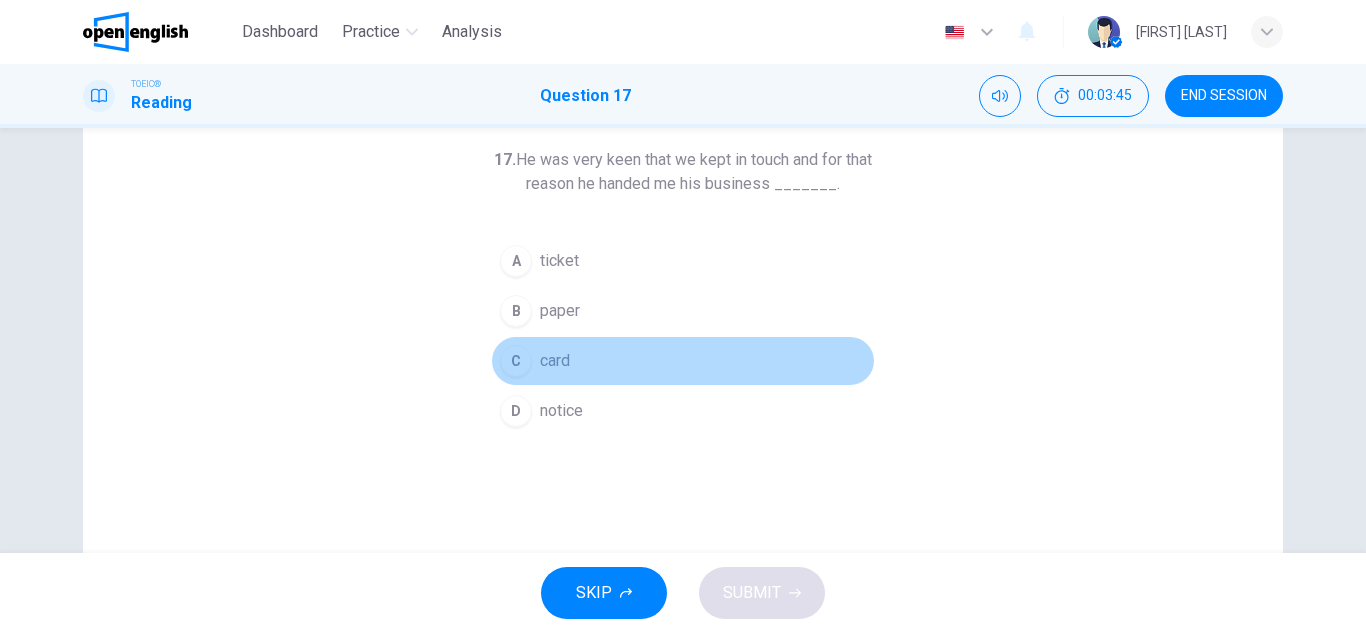 click on "C card" at bounding box center (683, 361) 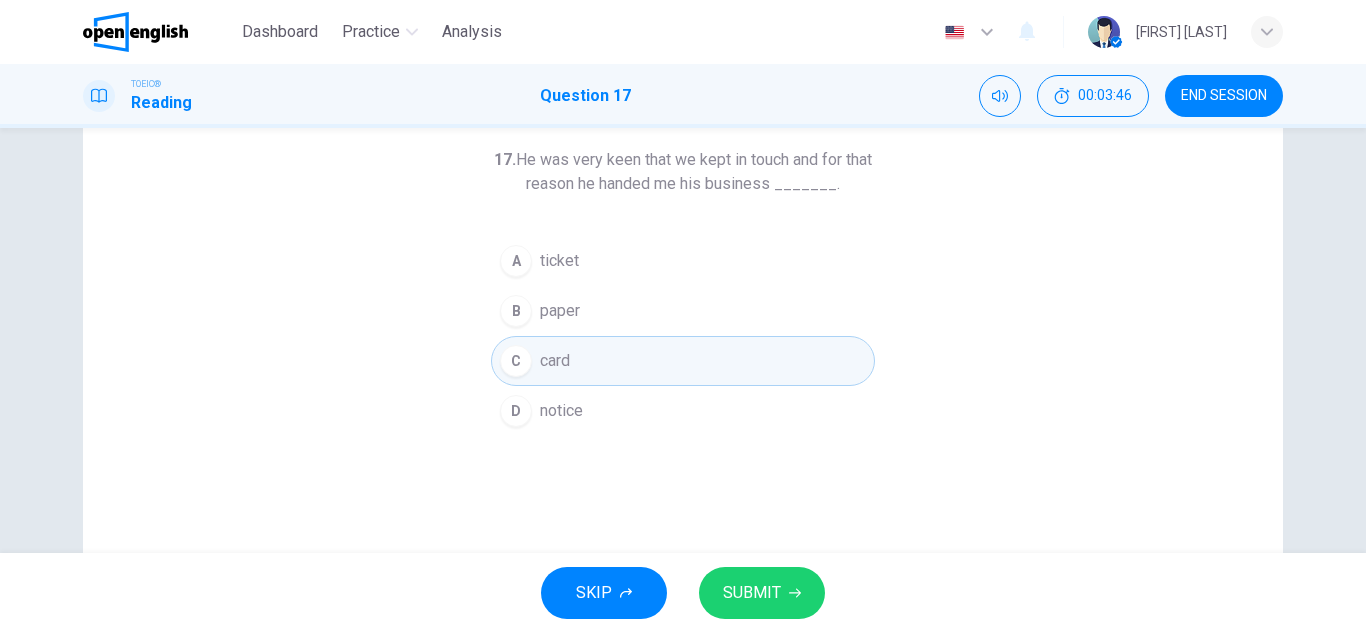 click on "SUBMIT" at bounding box center [762, 593] 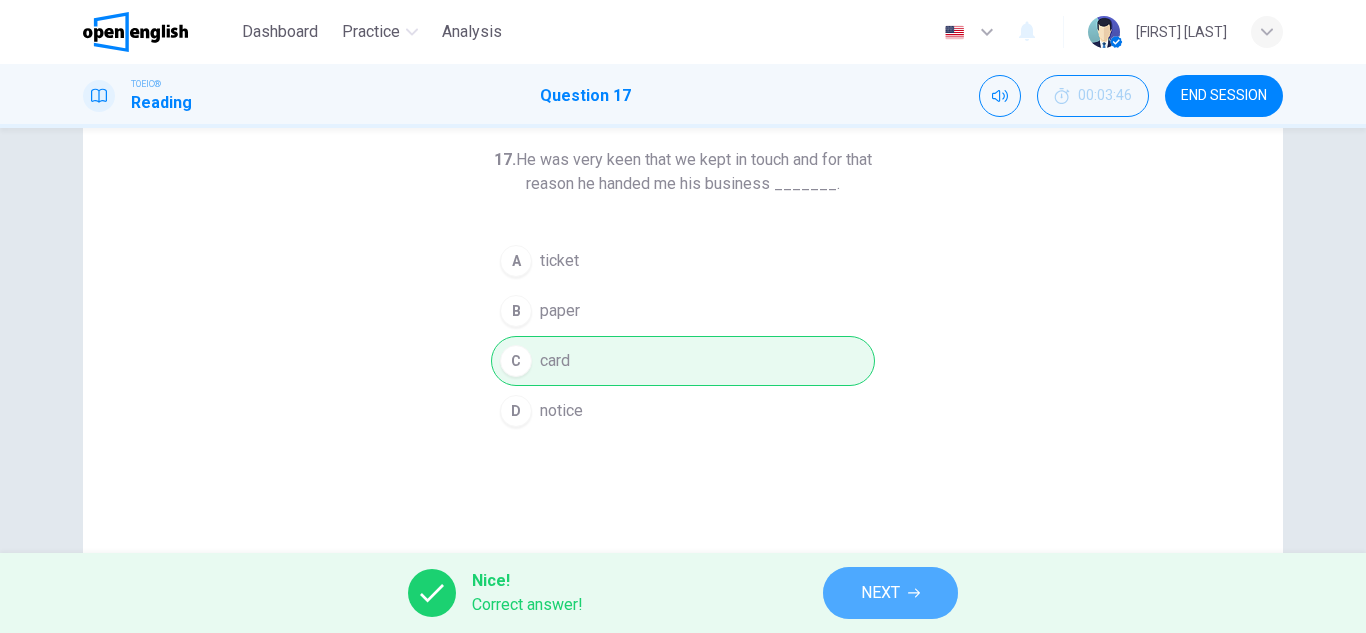 click on "NEXT" at bounding box center [880, 593] 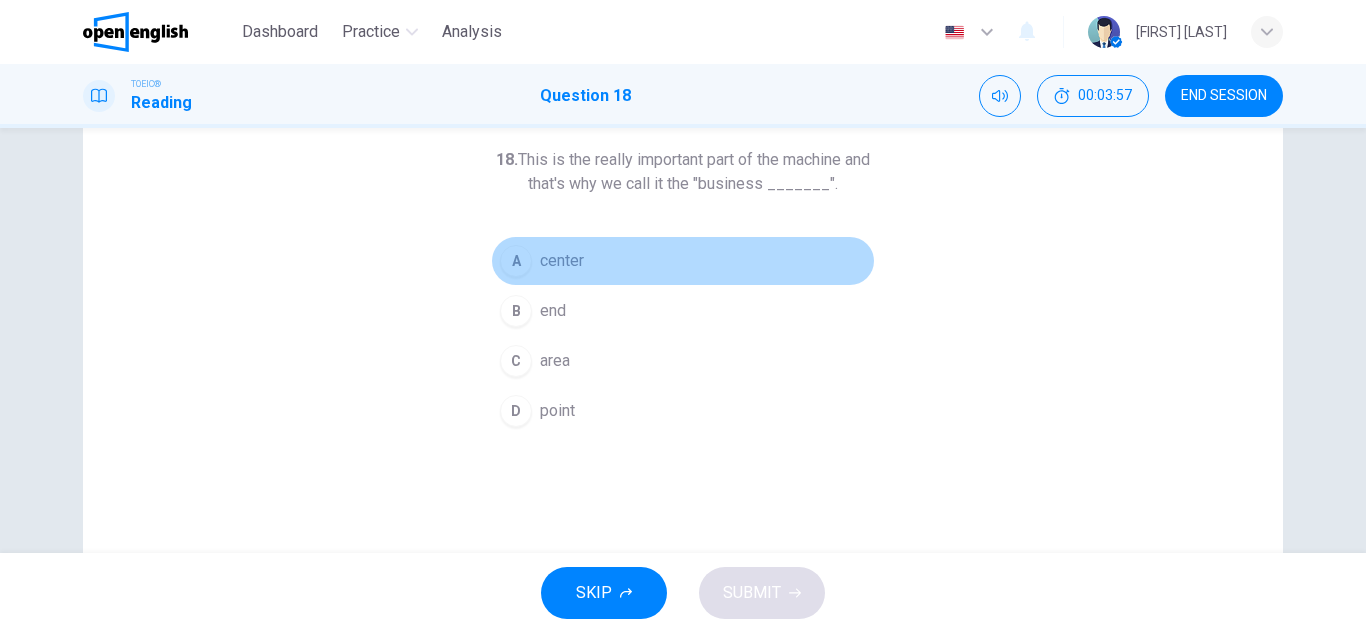 click on "center" at bounding box center (562, 261) 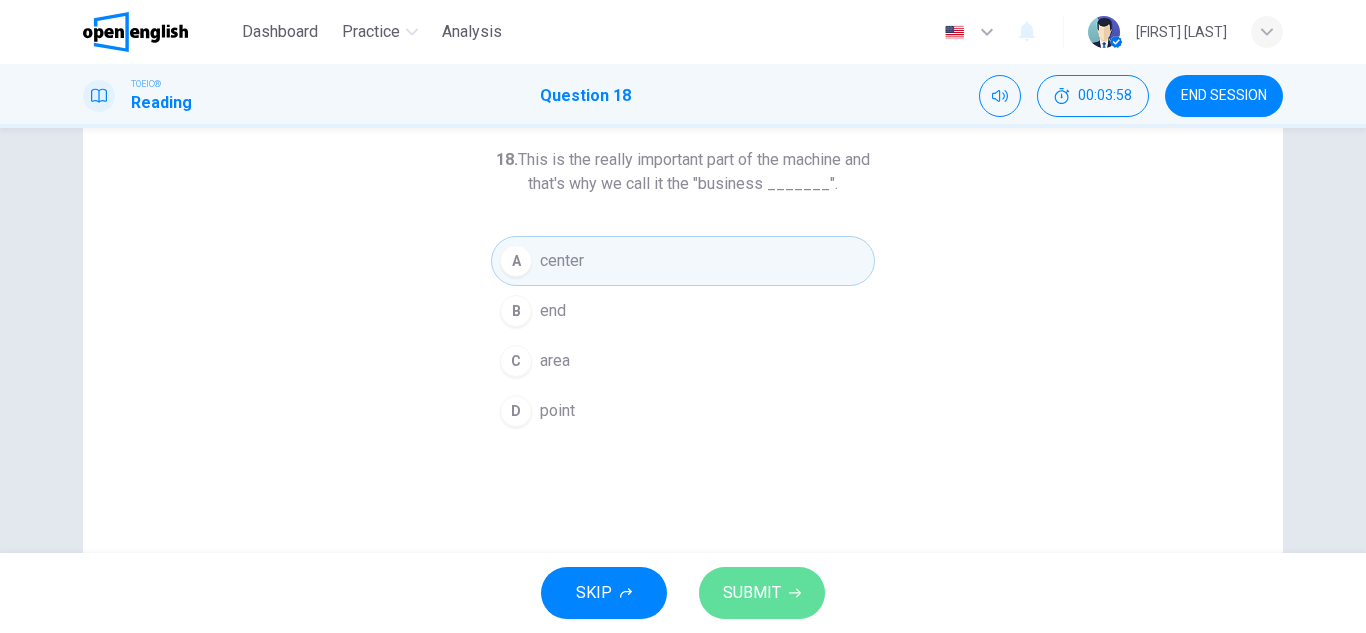 click on "SUBMIT" at bounding box center [752, 593] 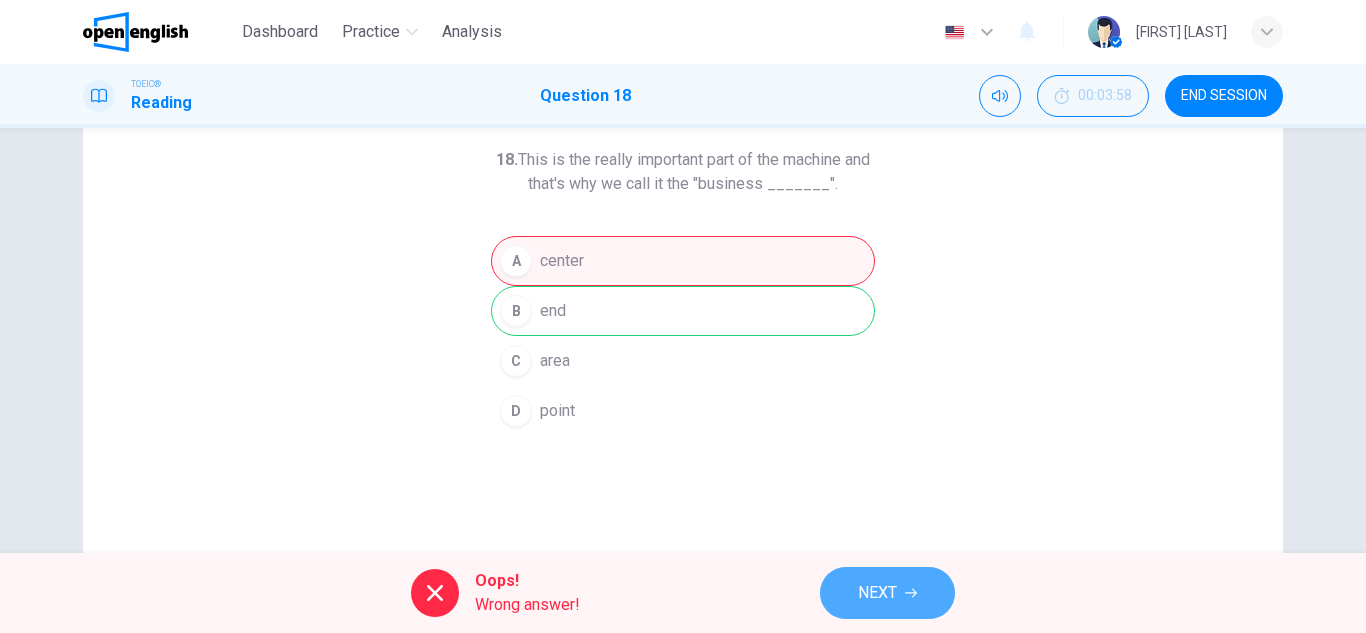 click on "NEXT" at bounding box center [877, 593] 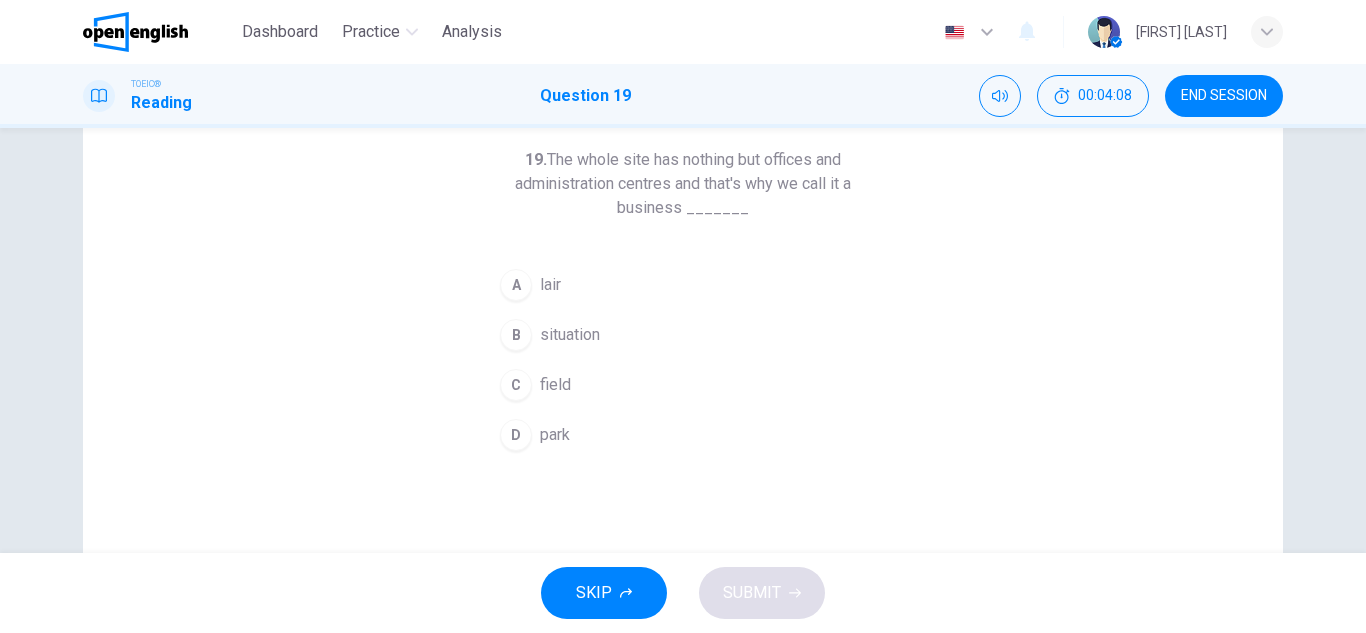 click on "A lair" at bounding box center [683, 285] 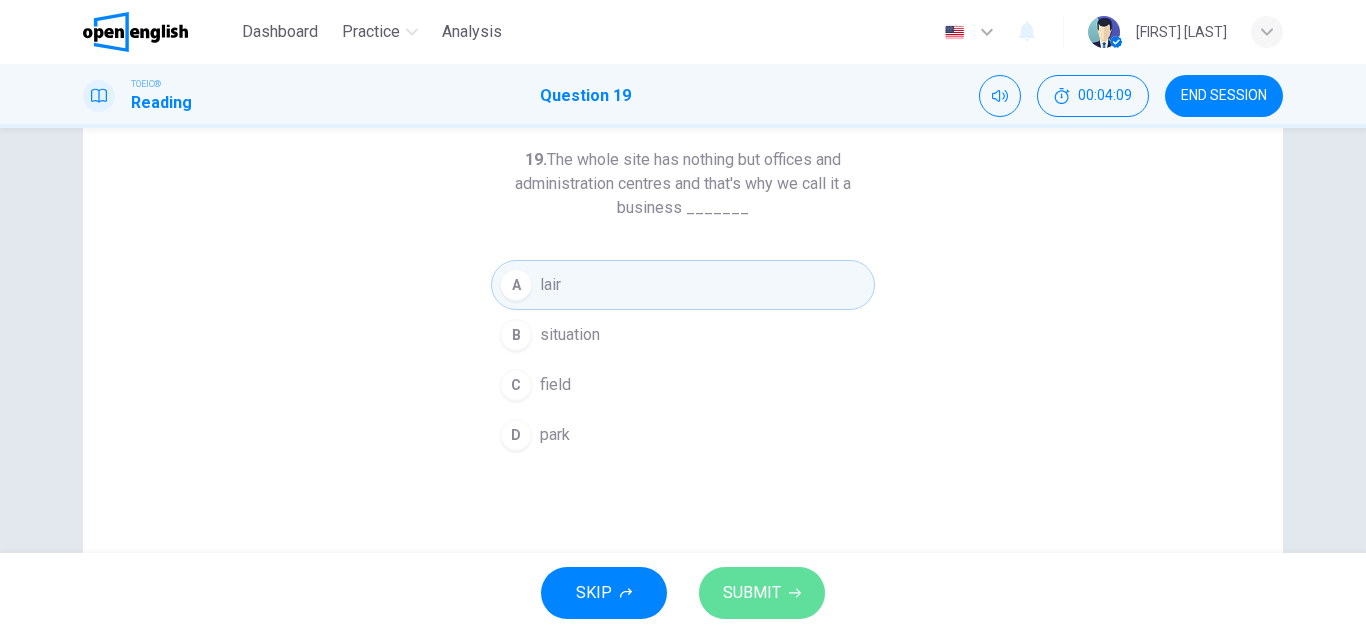 click on "SUBMIT" at bounding box center (762, 593) 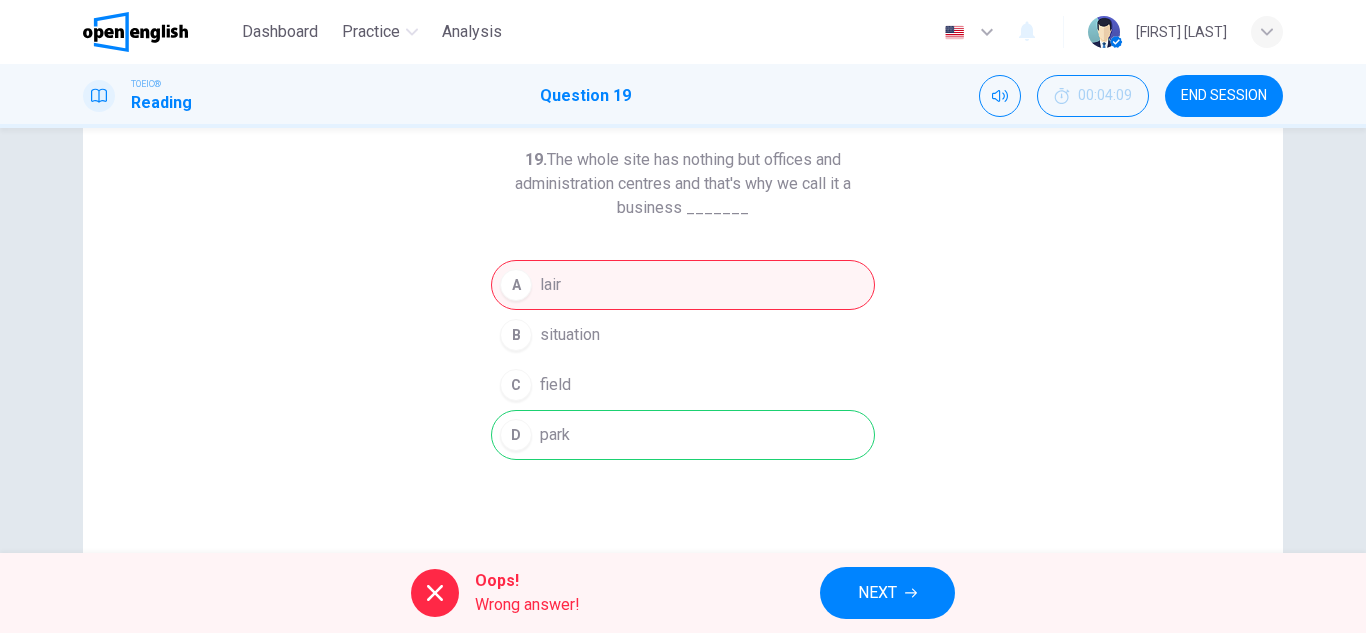 click on "NEXT" at bounding box center [877, 593] 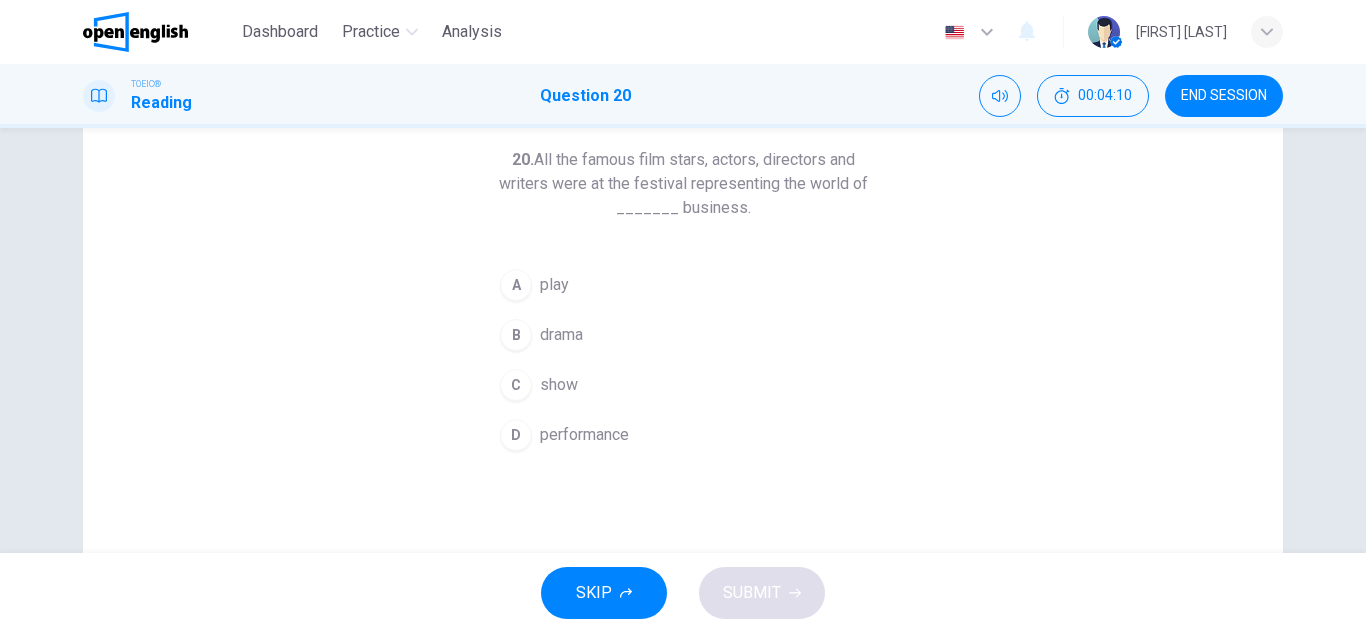 click on "END SESSION" at bounding box center (1224, 96) 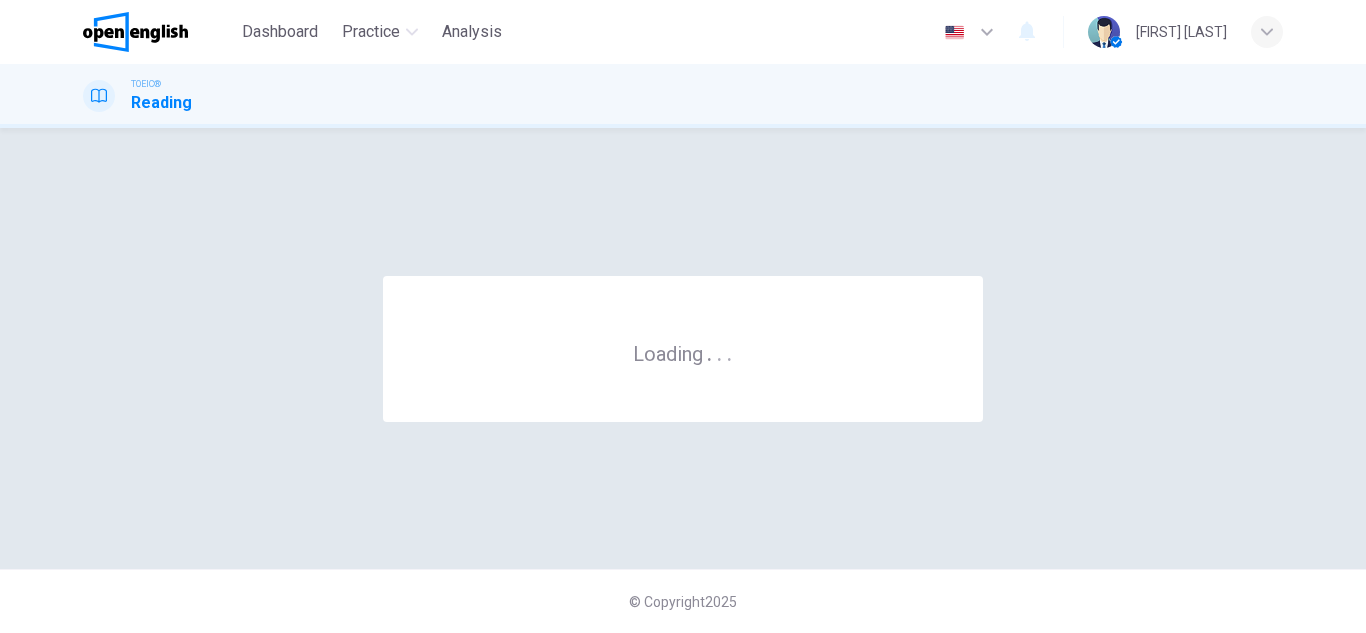 scroll, scrollTop: 0, scrollLeft: 0, axis: both 